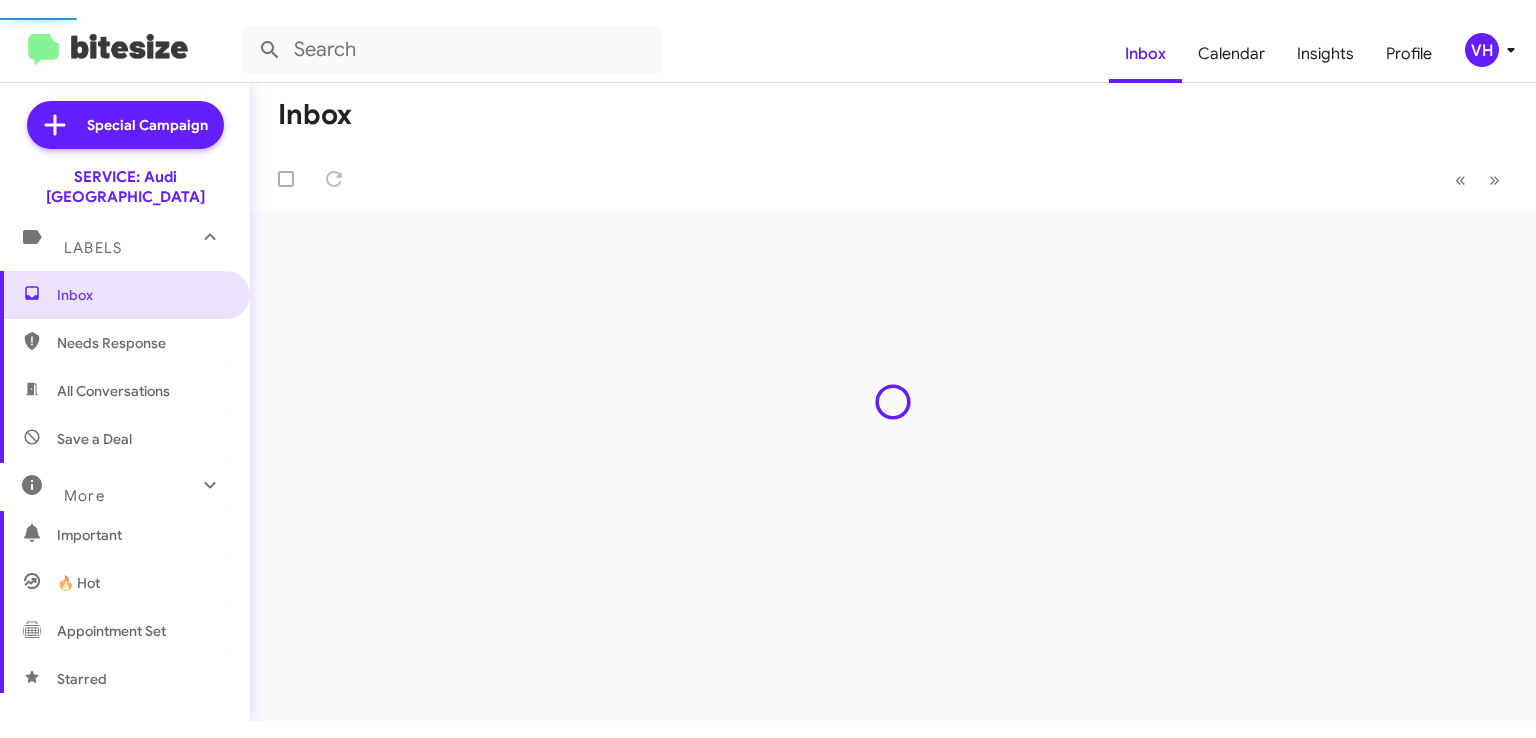 scroll, scrollTop: 0, scrollLeft: 0, axis: both 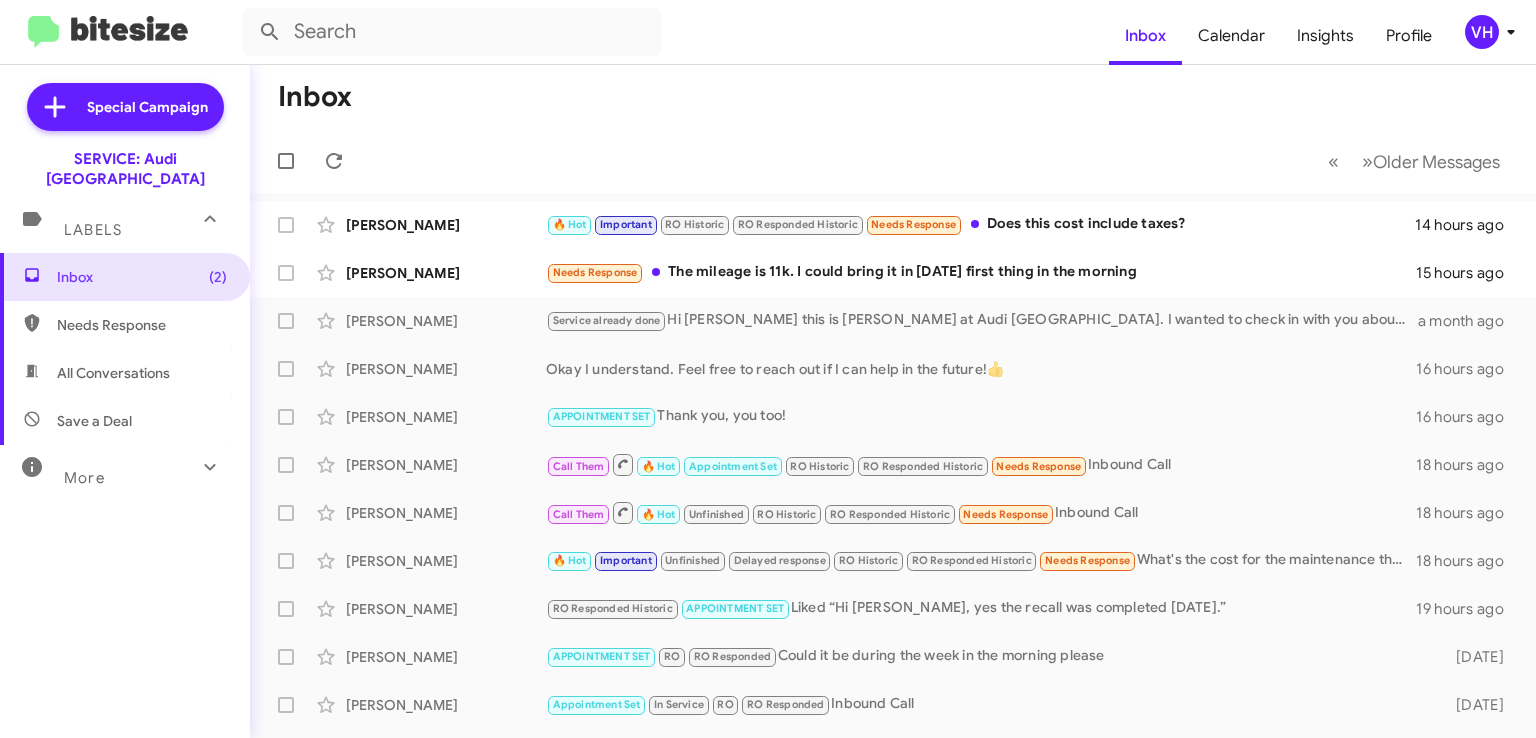 click on "🔥 Hot   Important   RO Historic   RO Responded Historic   Needs Response   Does this cost include taxes?" 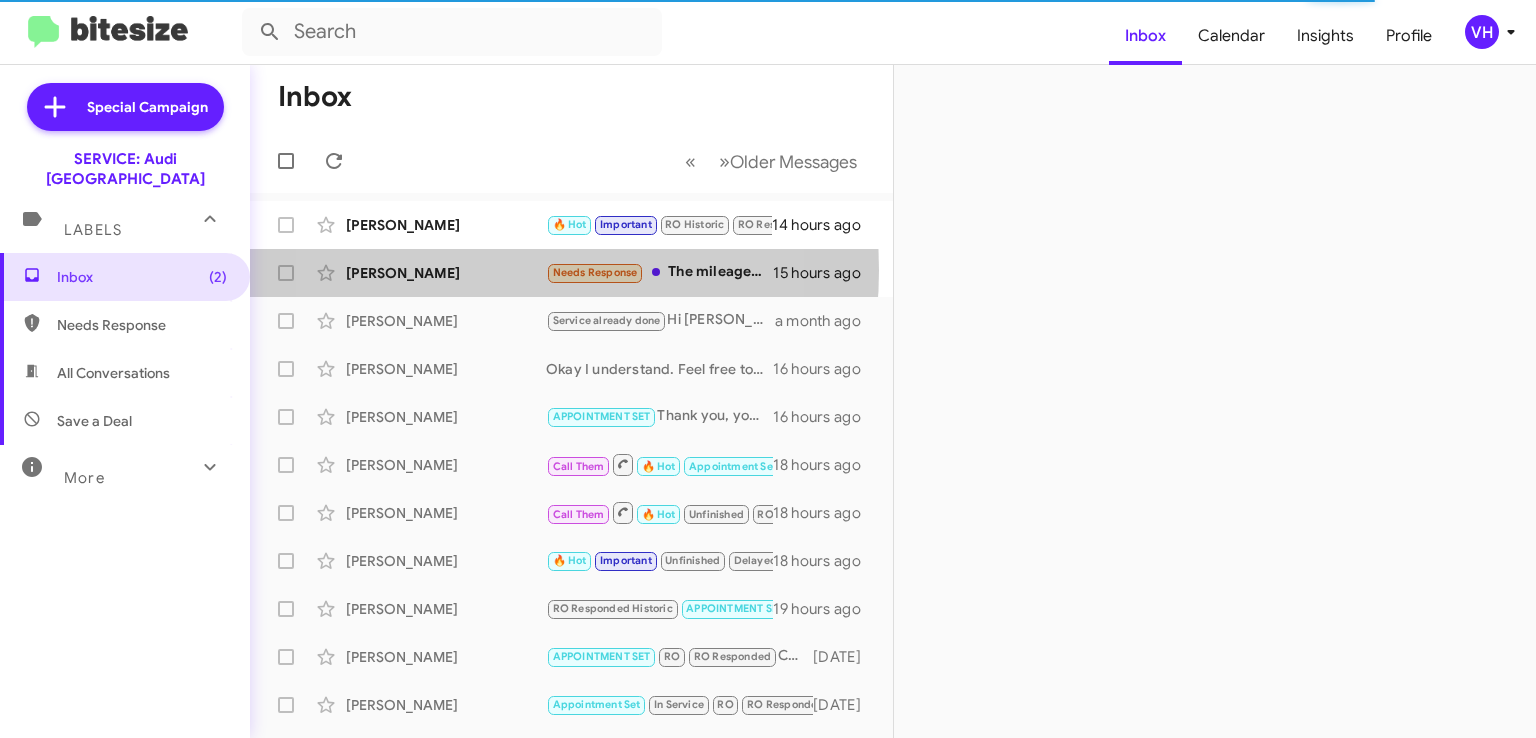 click on "[PERSON_NAME]" 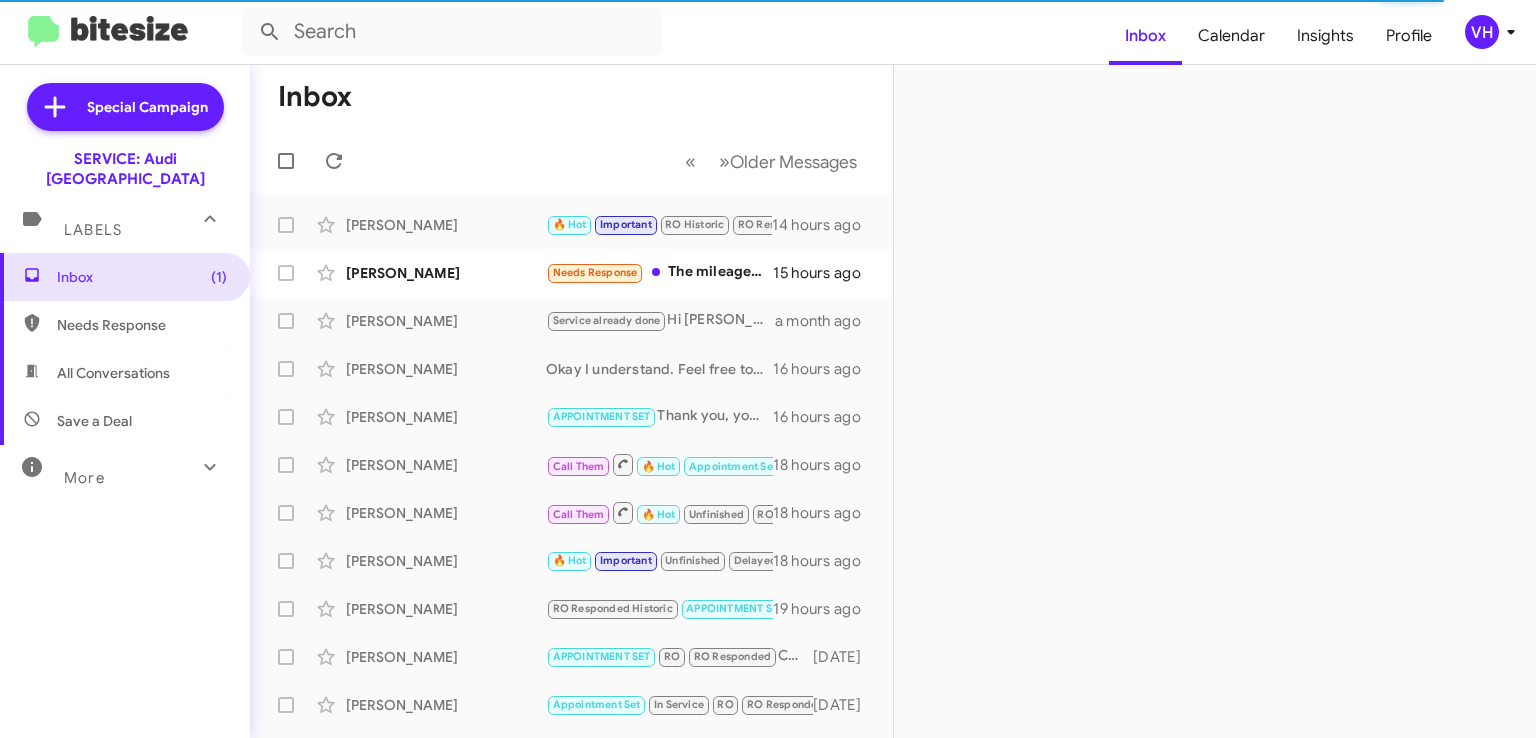 click on "[PERSON_NAME]" 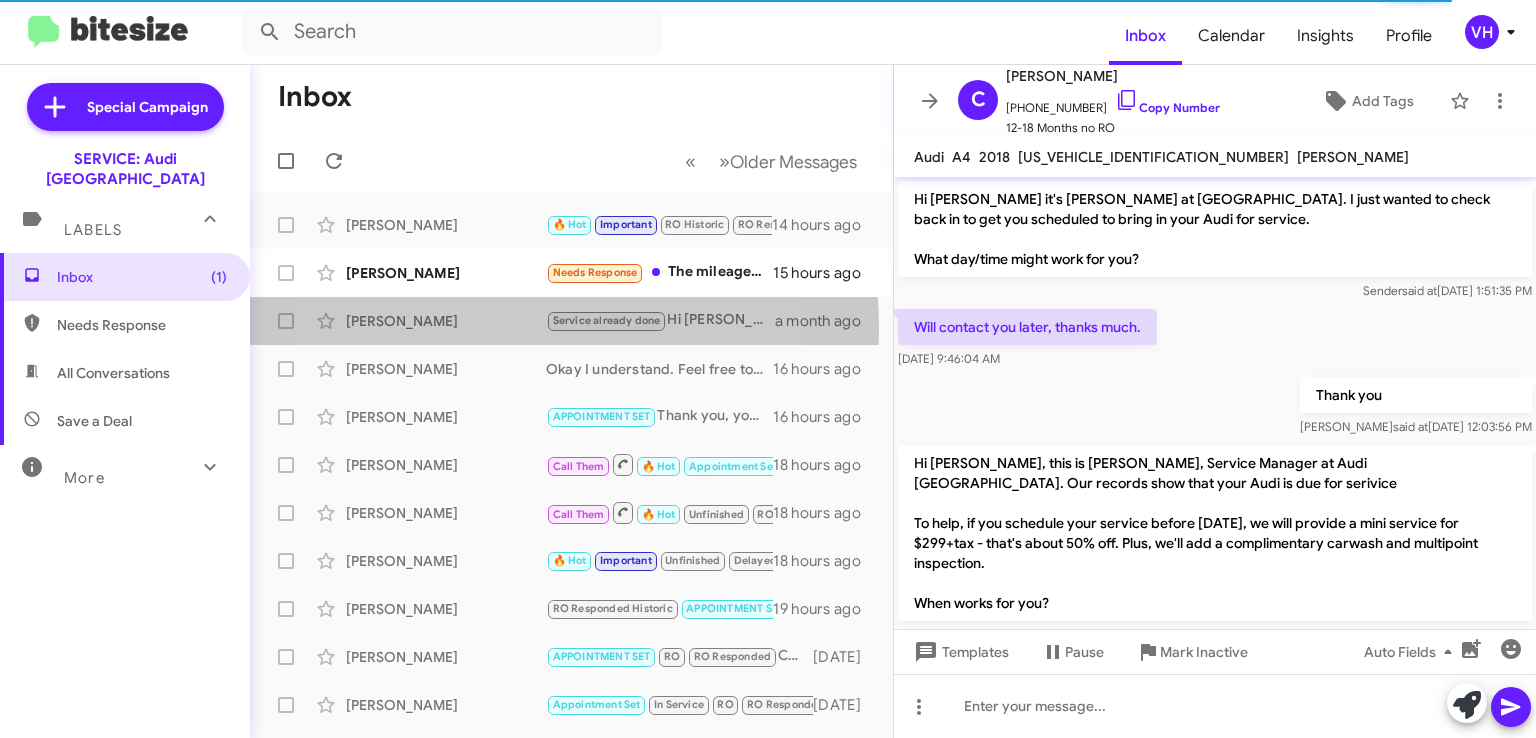 scroll, scrollTop: 1267, scrollLeft: 0, axis: vertical 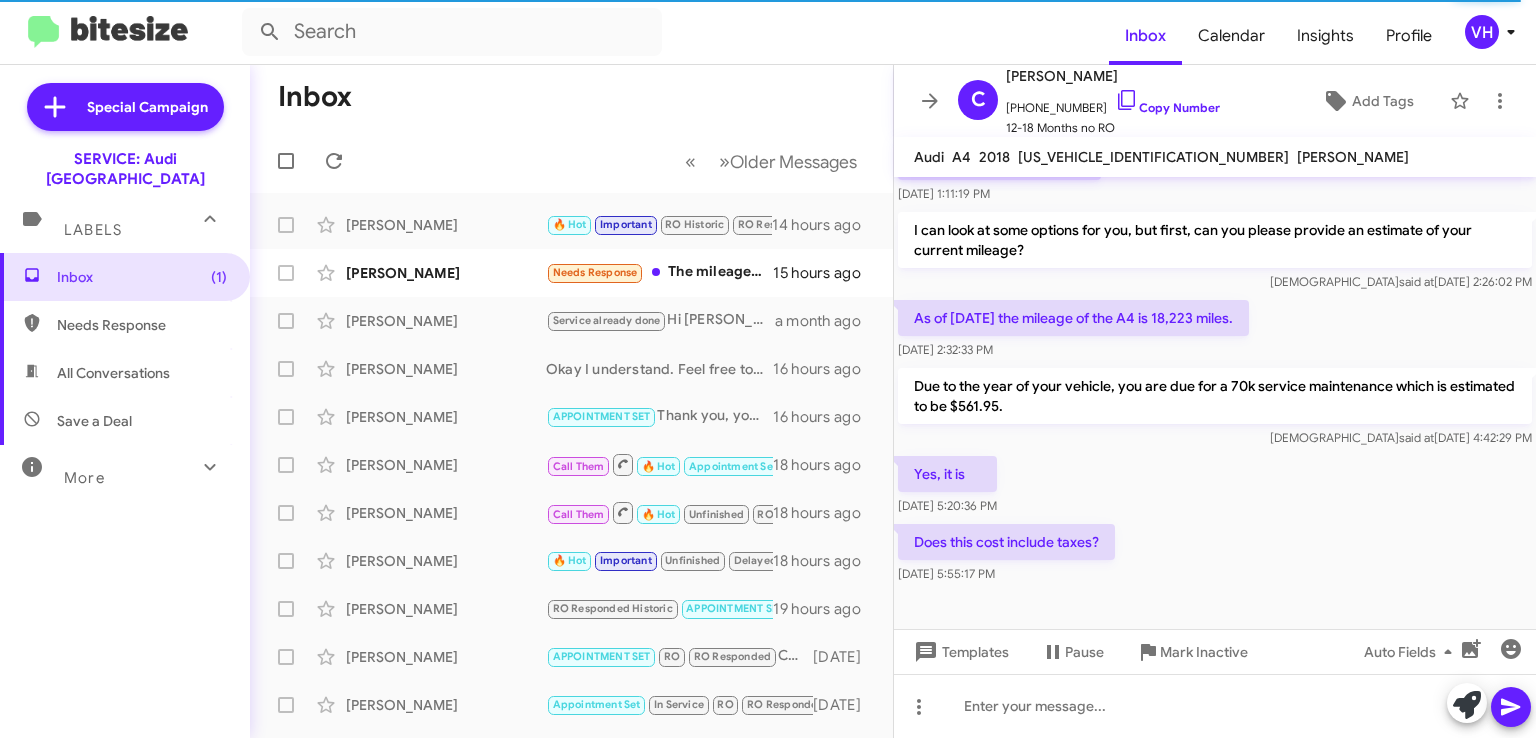 click on "[PERSON_NAME]" 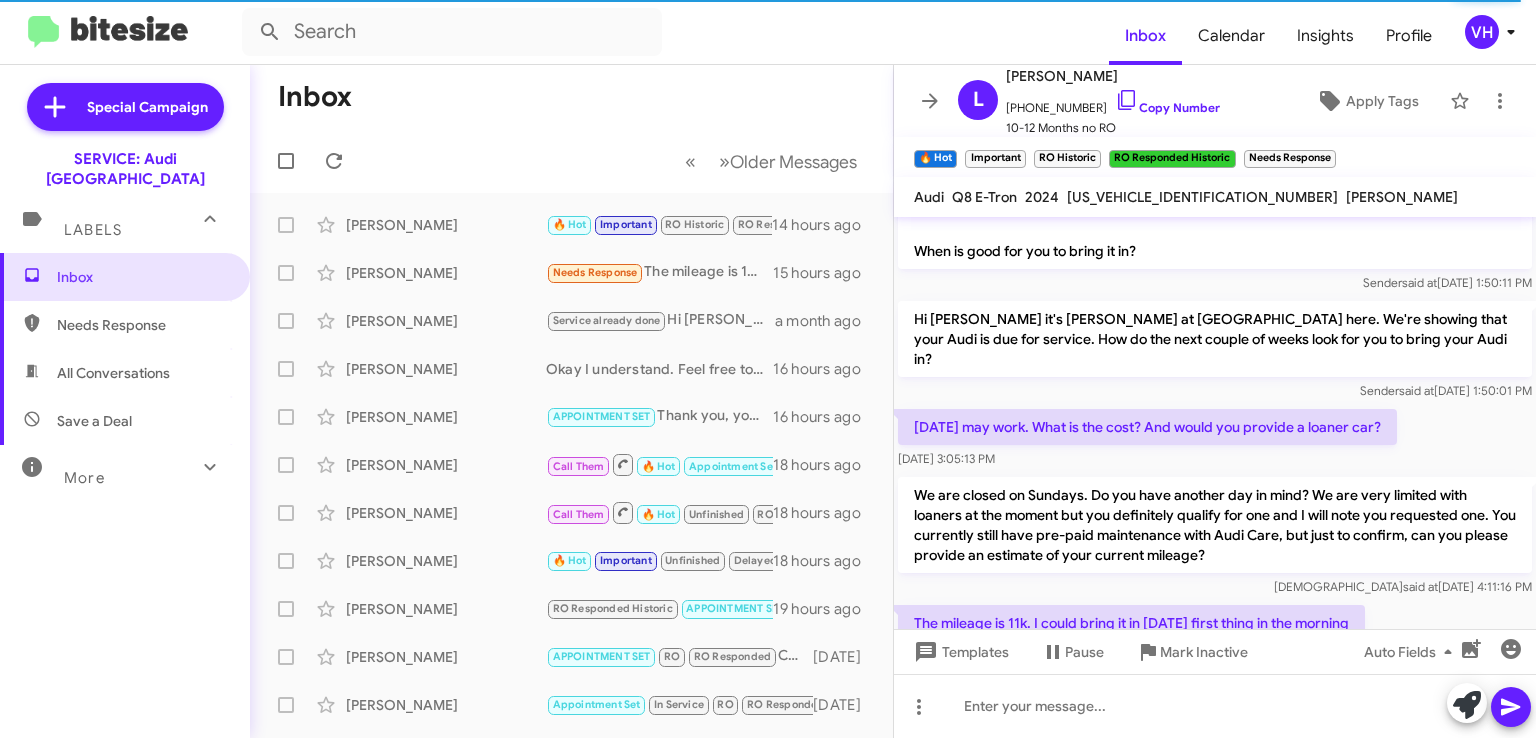 scroll, scrollTop: 0, scrollLeft: 0, axis: both 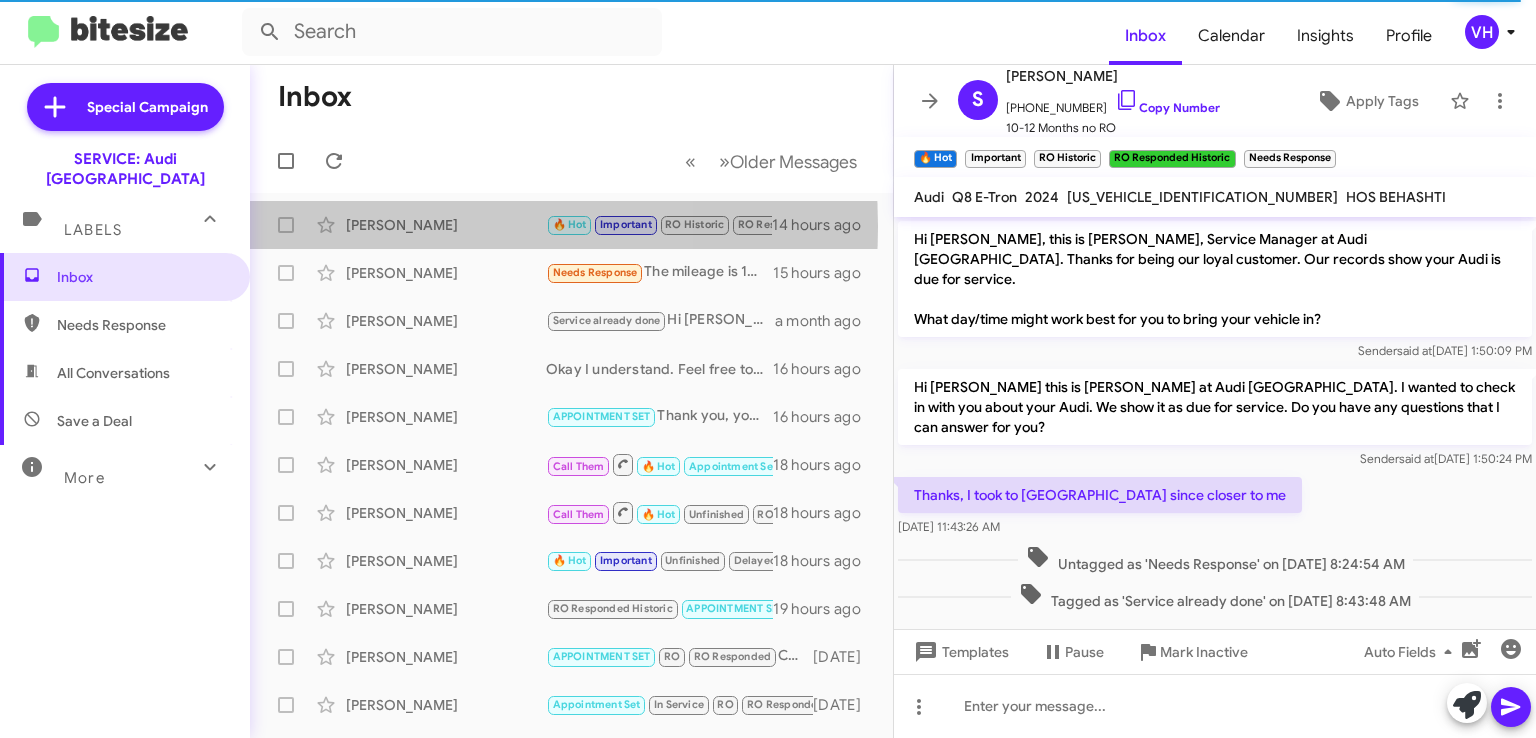 click on "[PERSON_NAME]" 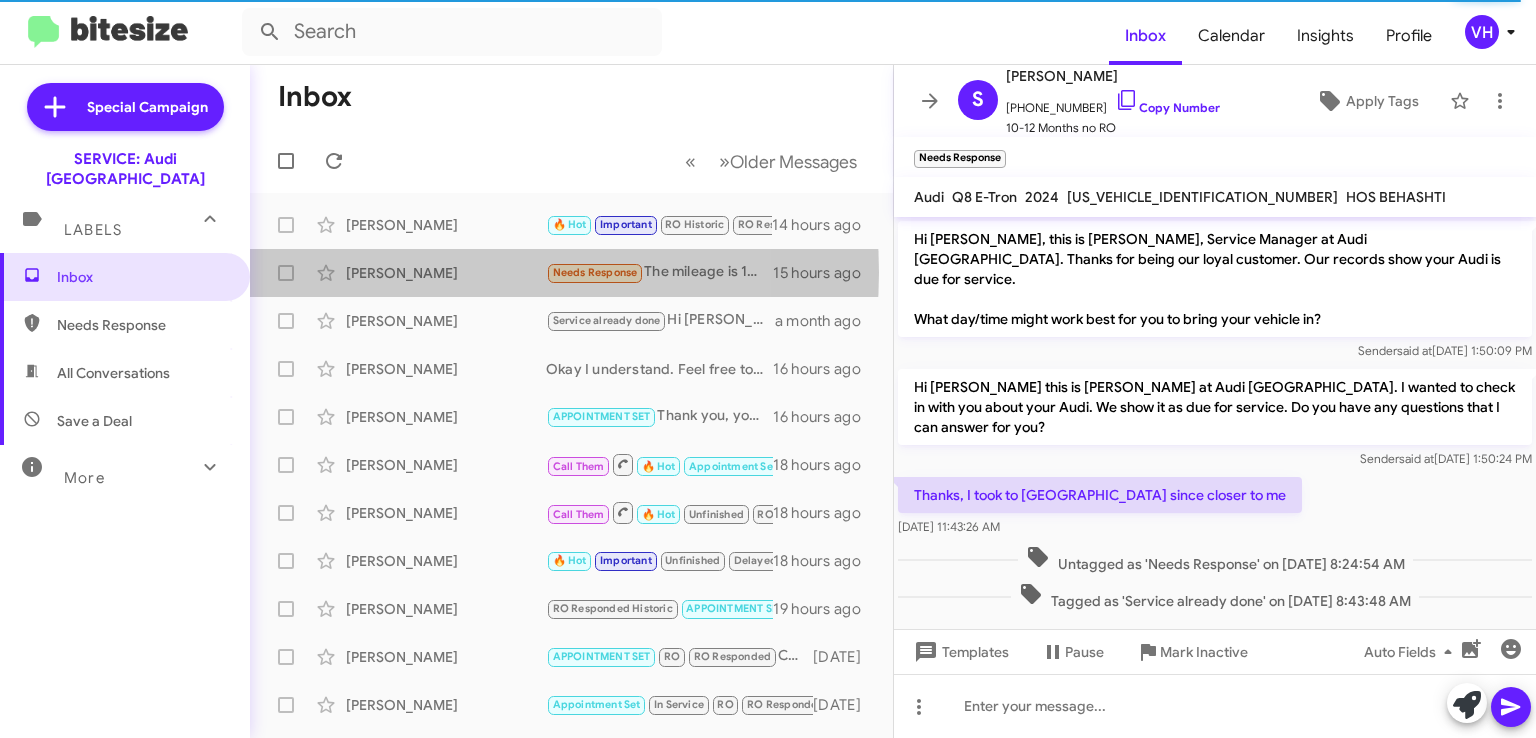 click on "[PERSON_NAME]" 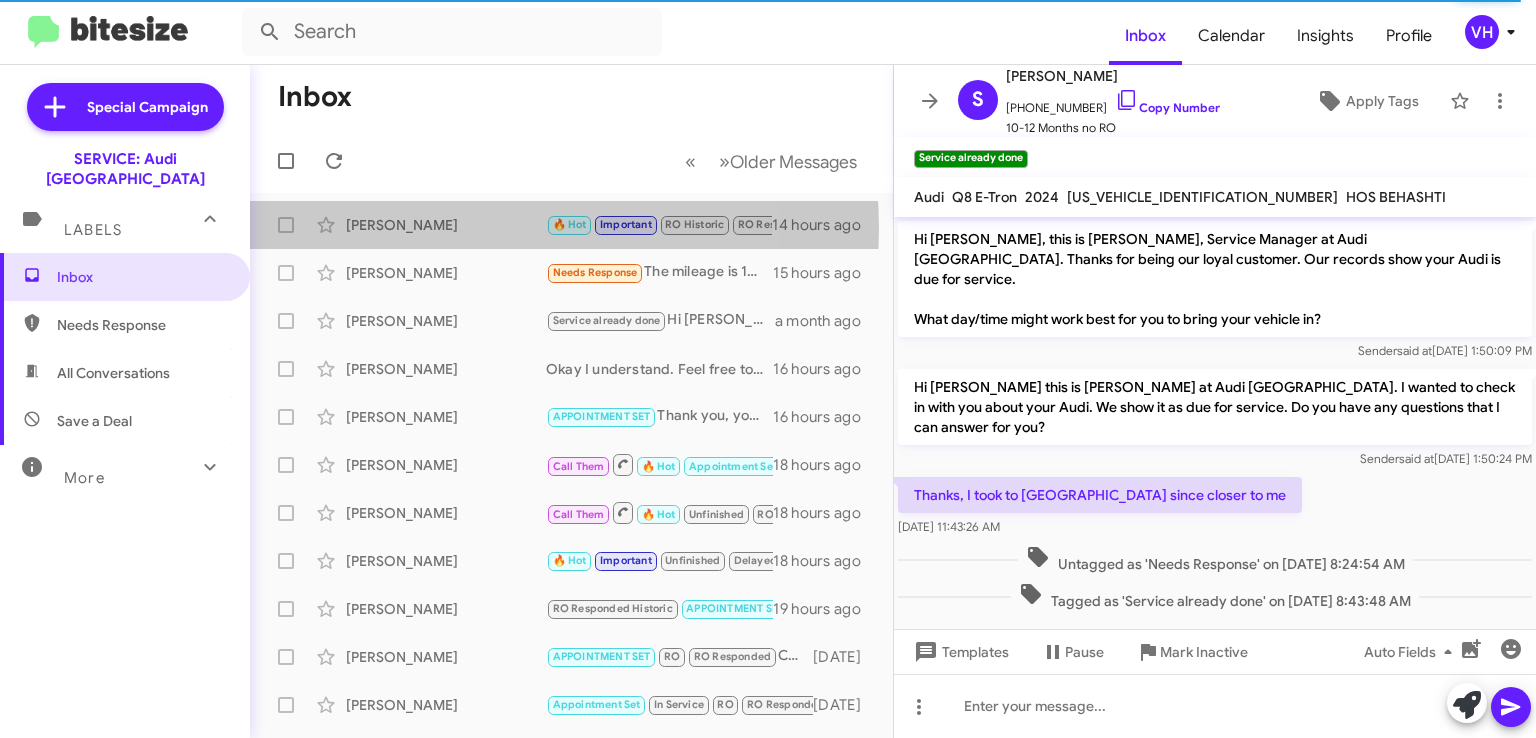 click on "[PERSON_NAME]" 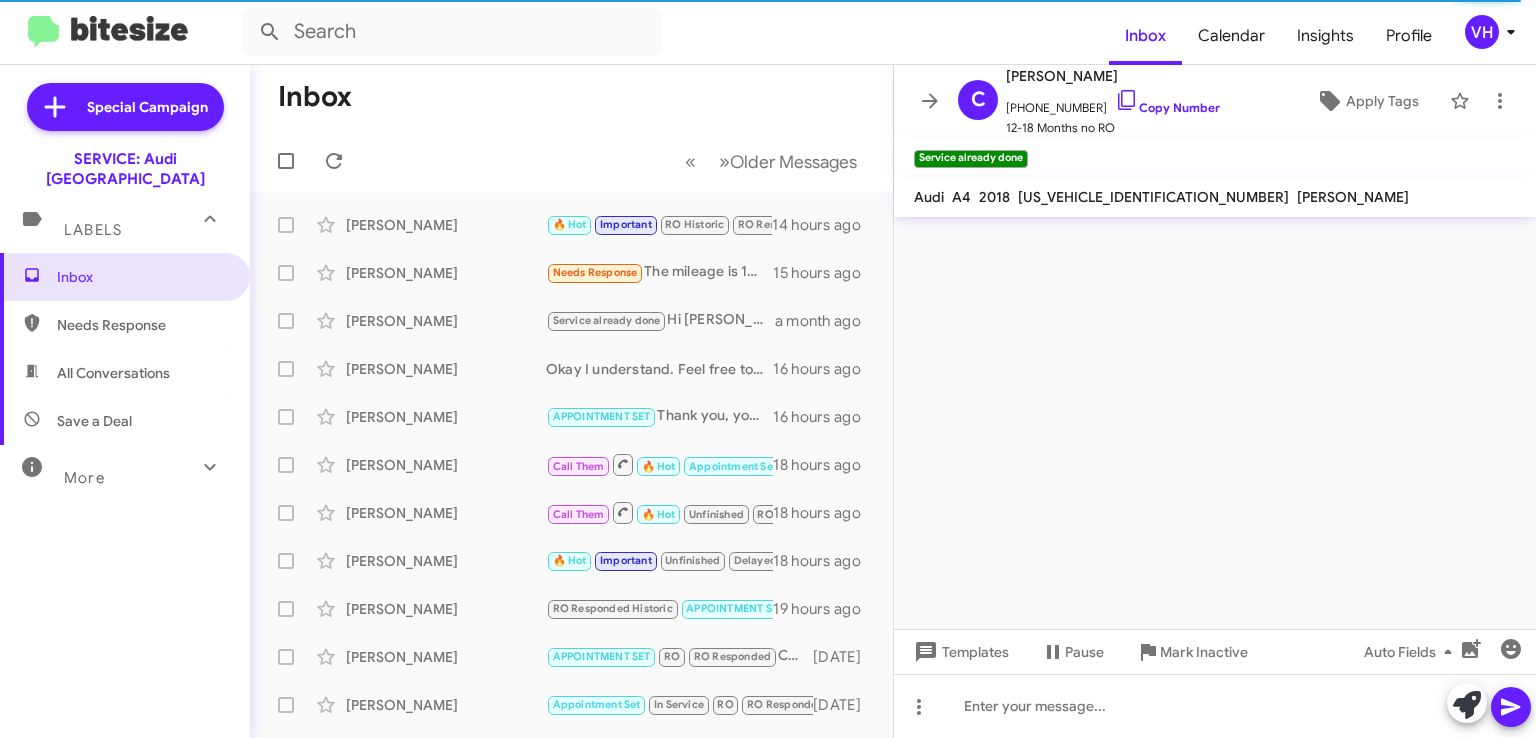 scroll, scrollTop: 1347, scrollLeft: 0, axis: vertical 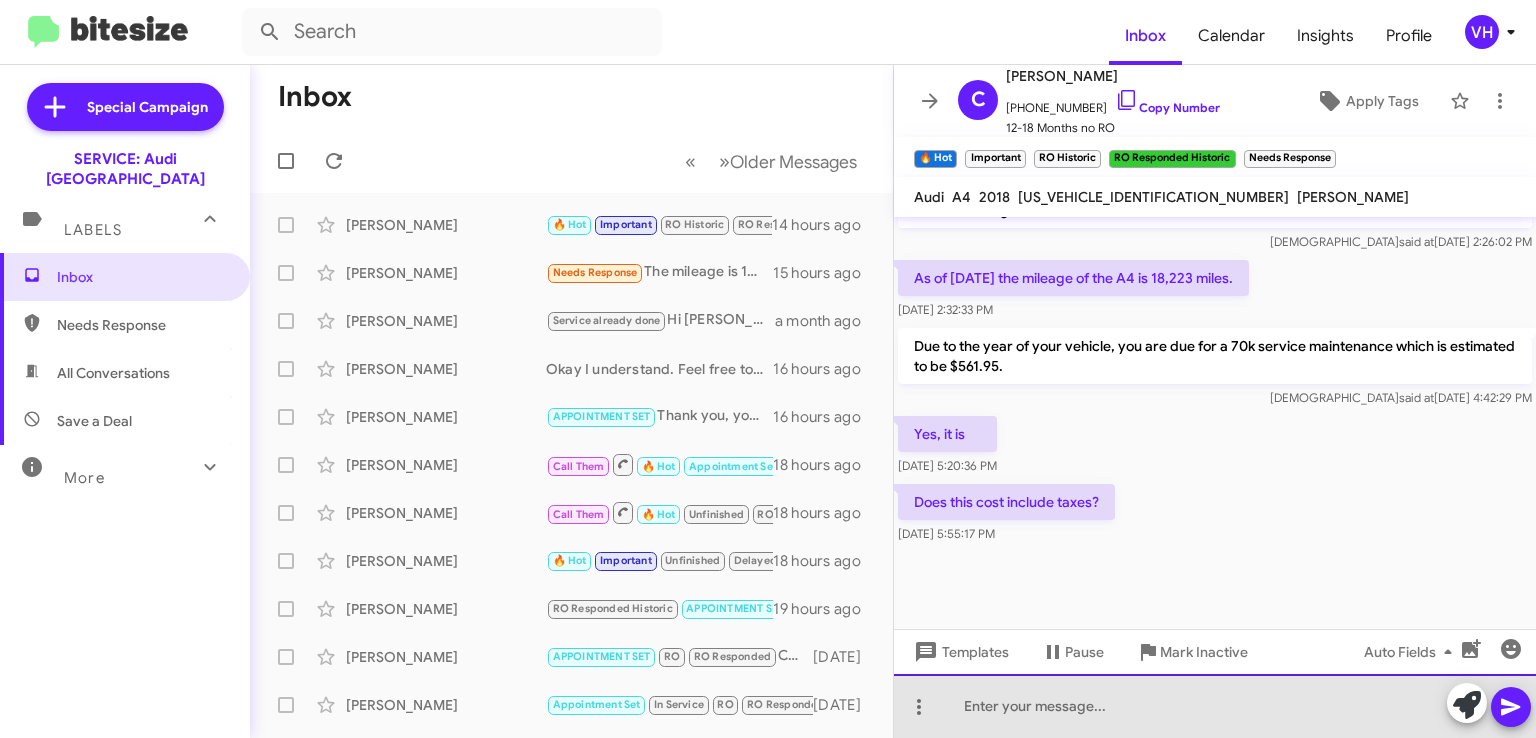 click 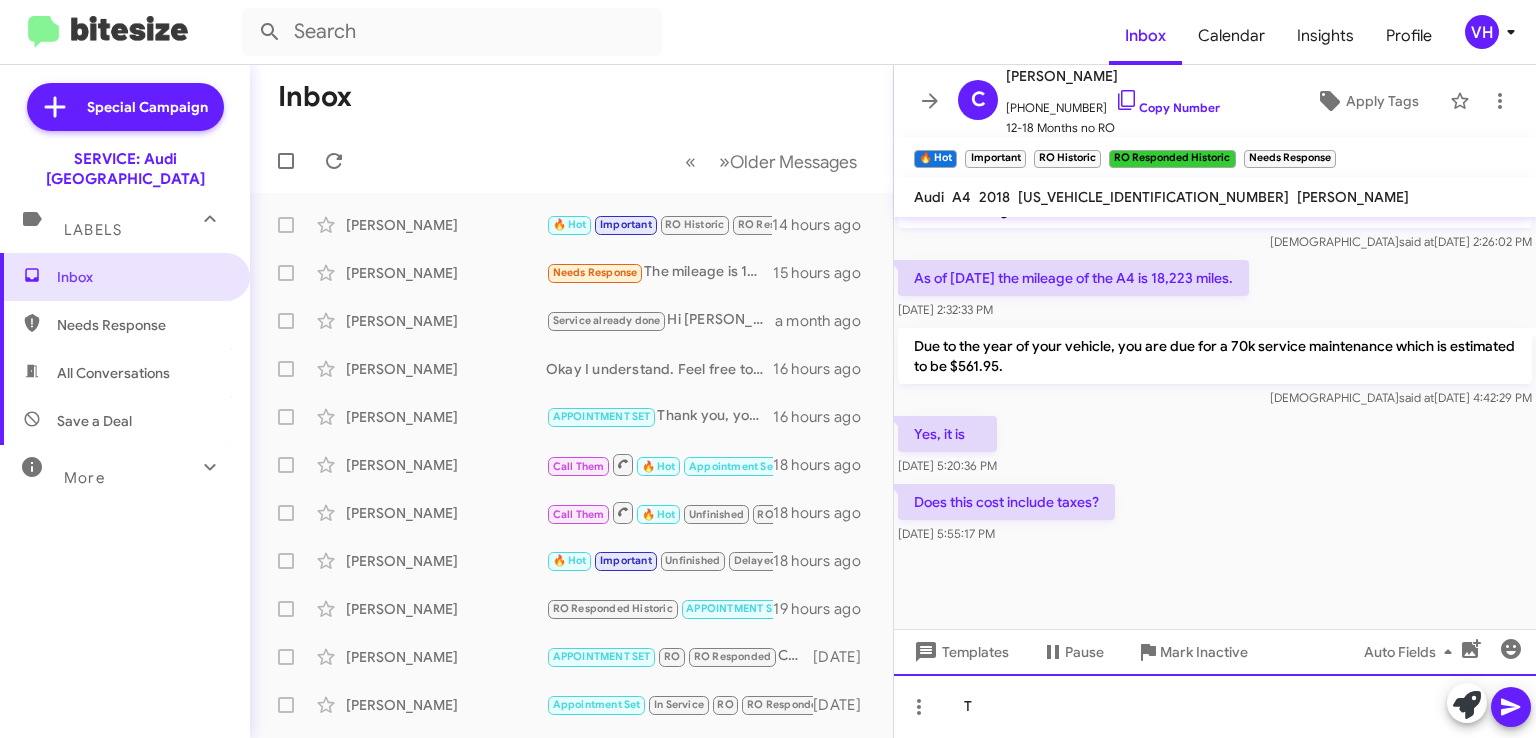 type 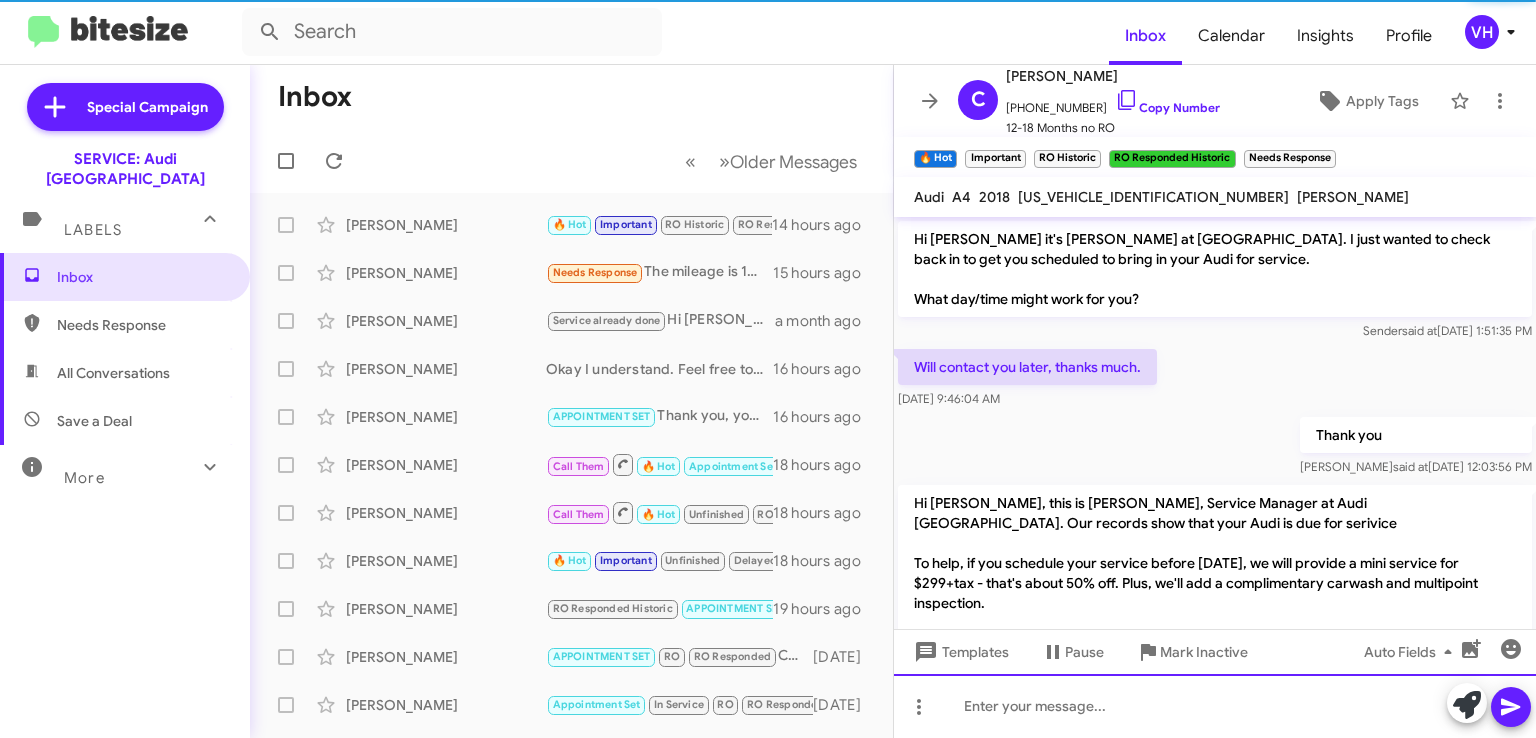scroll, scrollTop: 100, scrollLeft: 0, axis: vertical 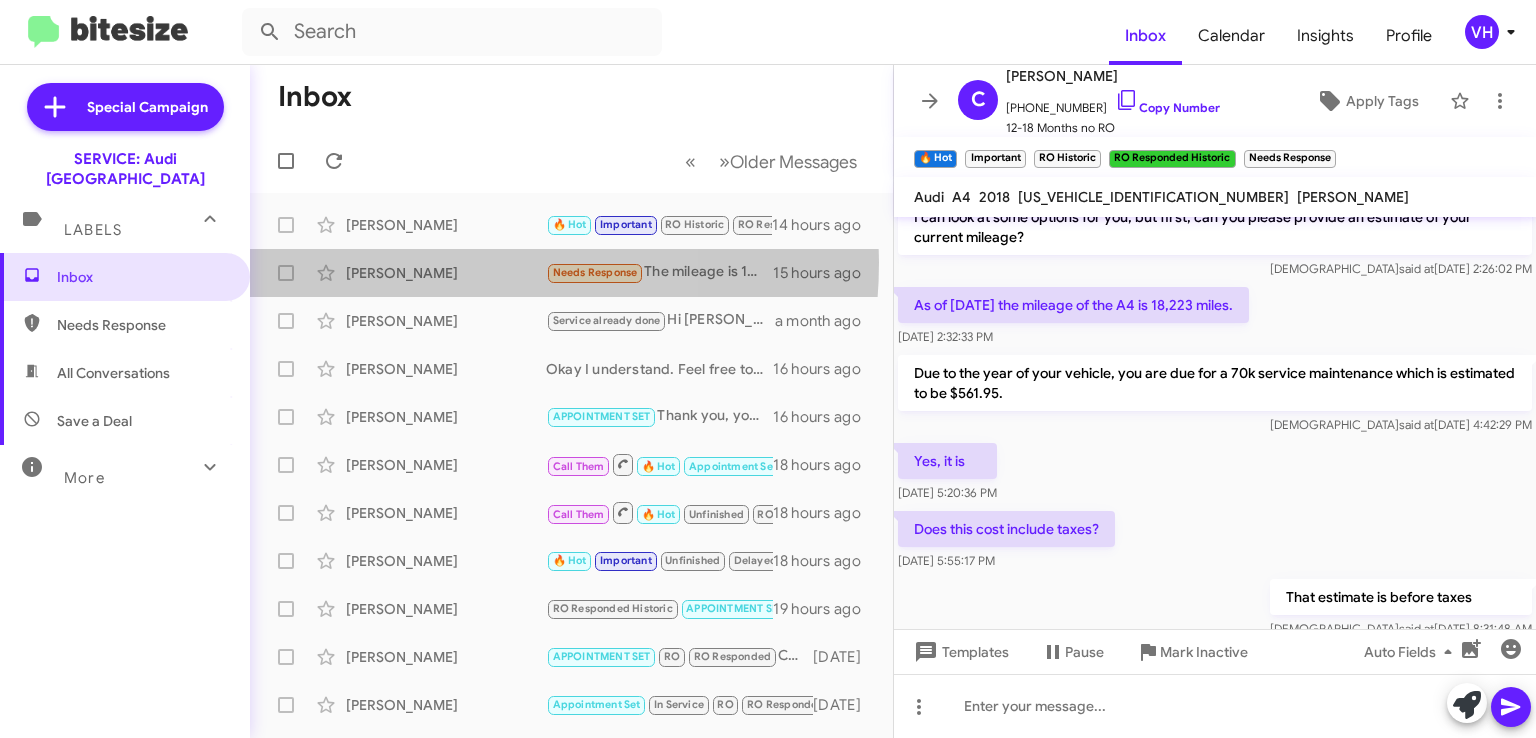 click on "[PERSON_NAME]" 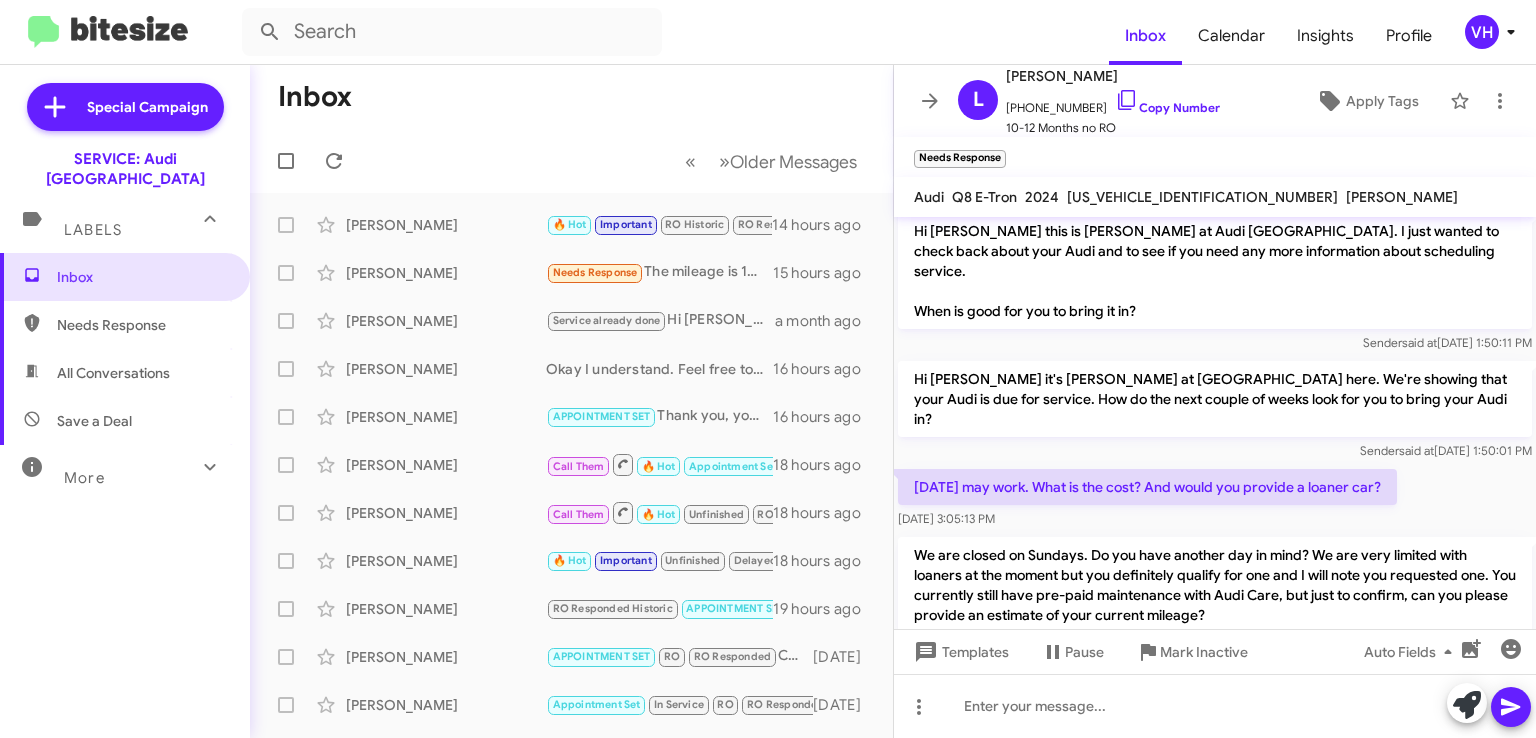 scroll, scrollTop: 472, scrollLeft: 0, axis: vertical 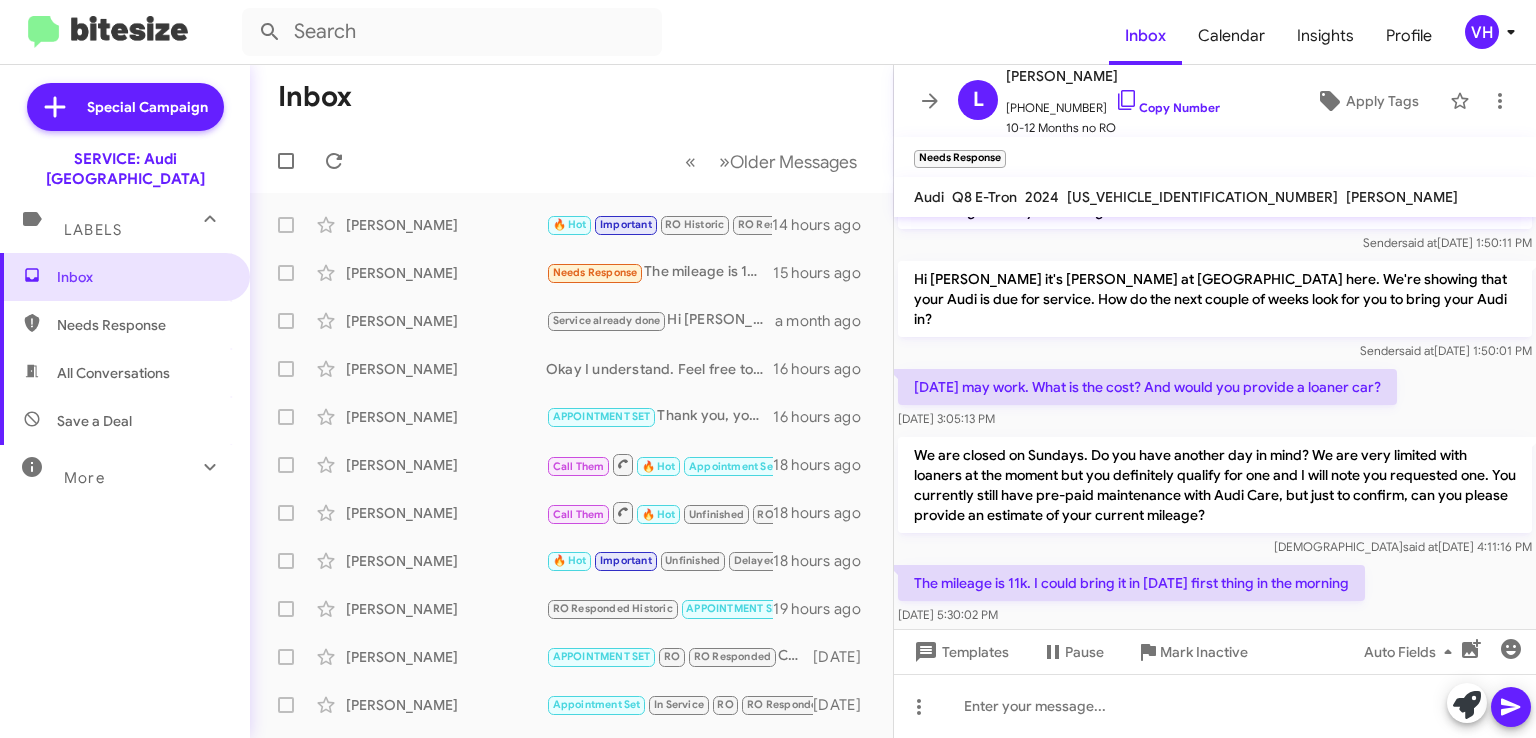 click on "[US_VEHICLE_IDENTIFICATION_NUMBER]" 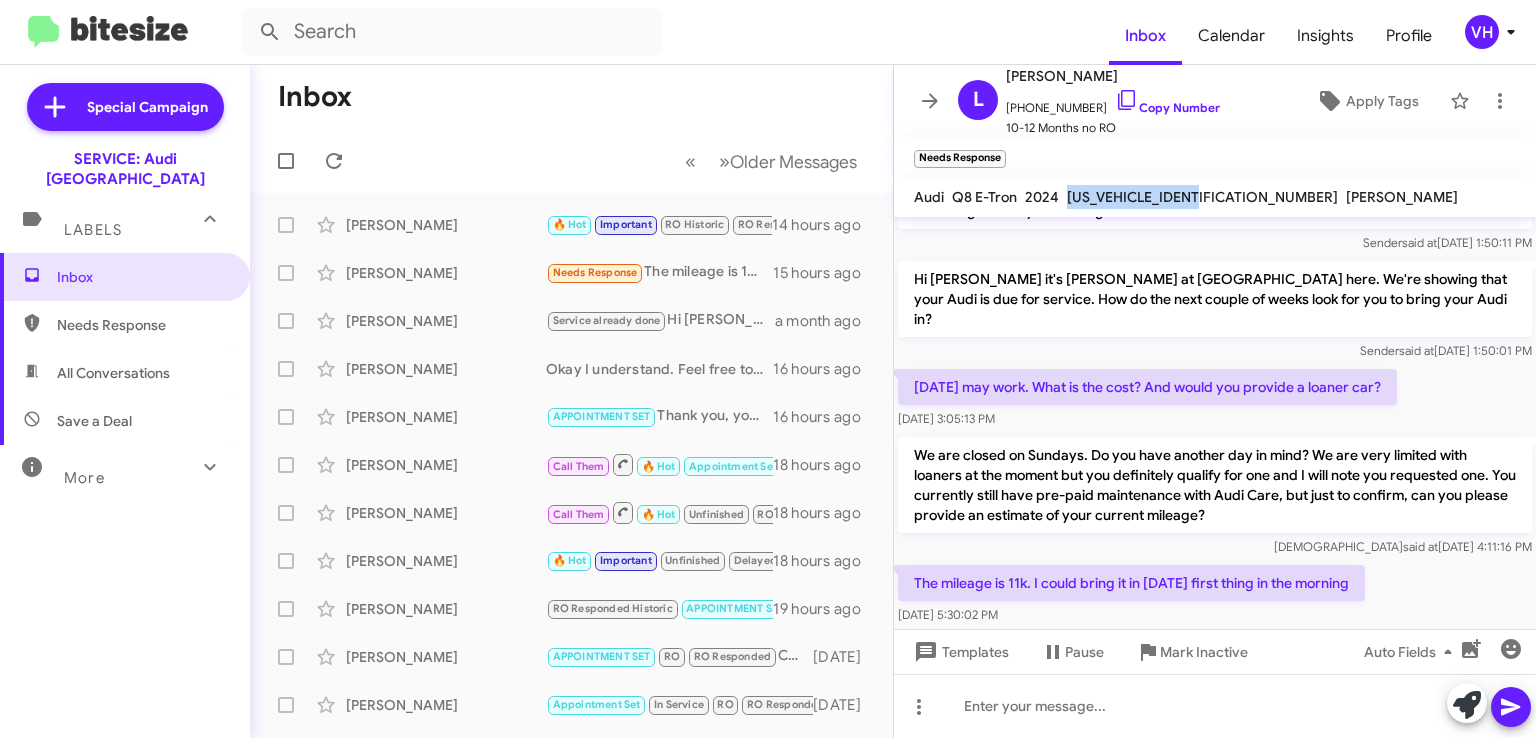 click on "[US_VEHICLE_IDENTIFICATION_NUMBER]" 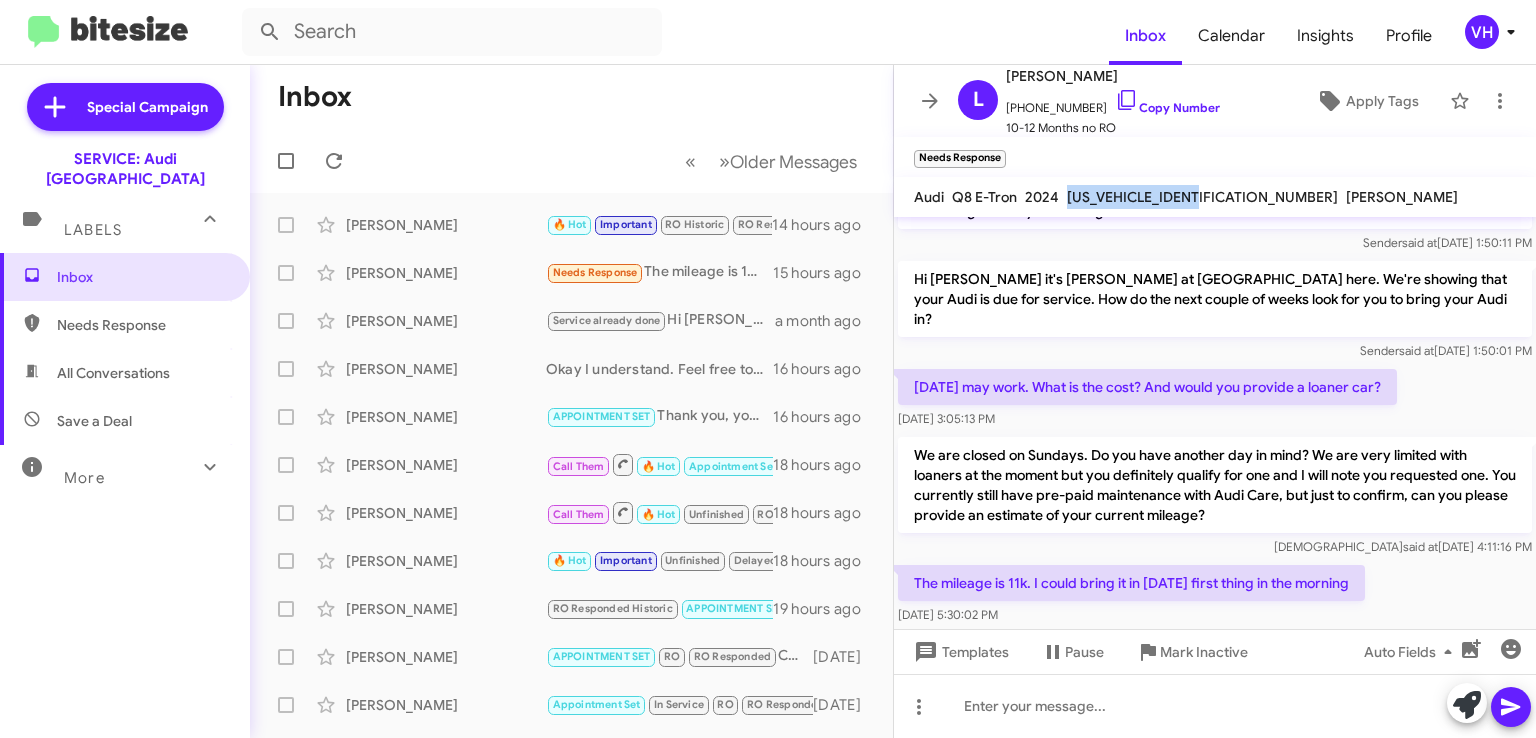 copy on "[US_VEHICLE_IDENTIFICATION_NUMBER]" 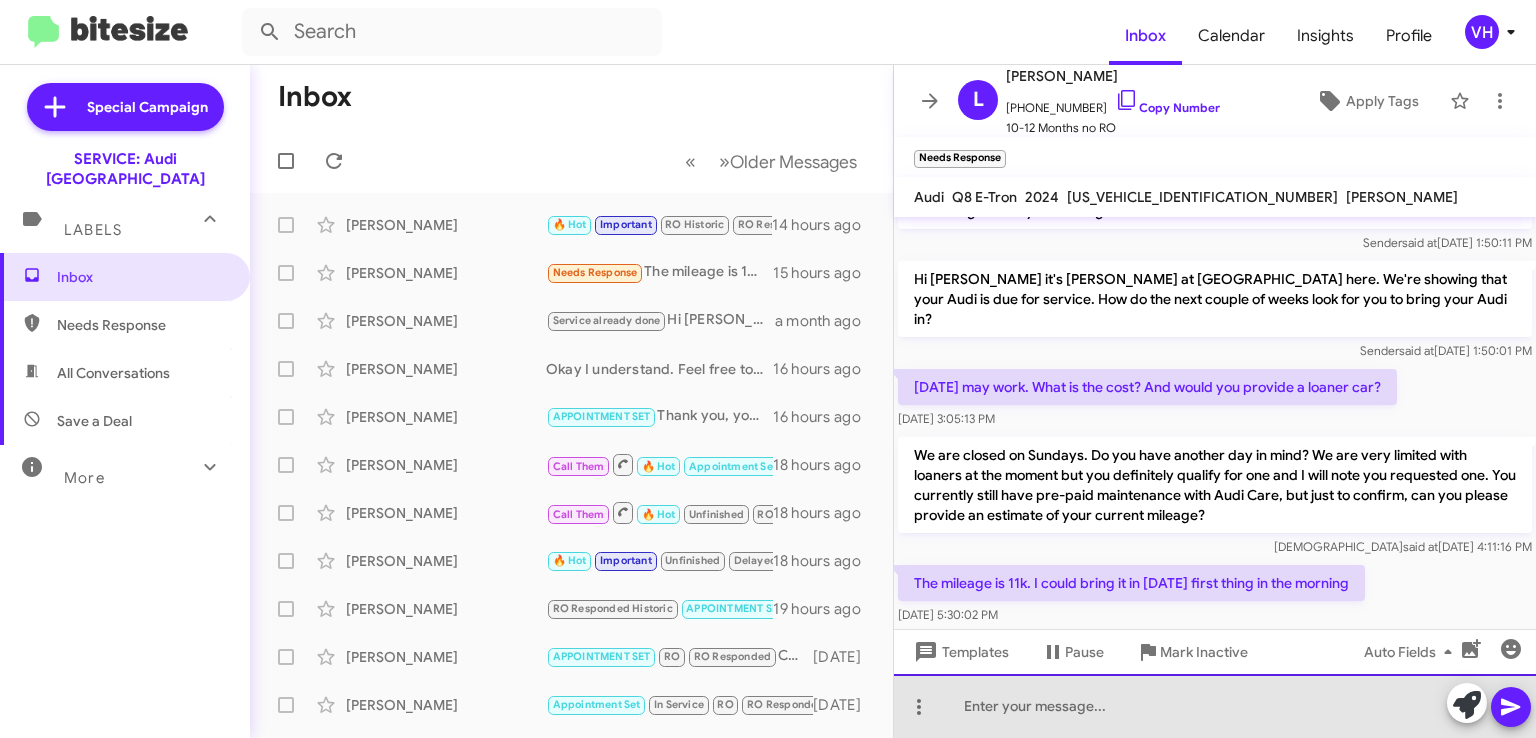 click 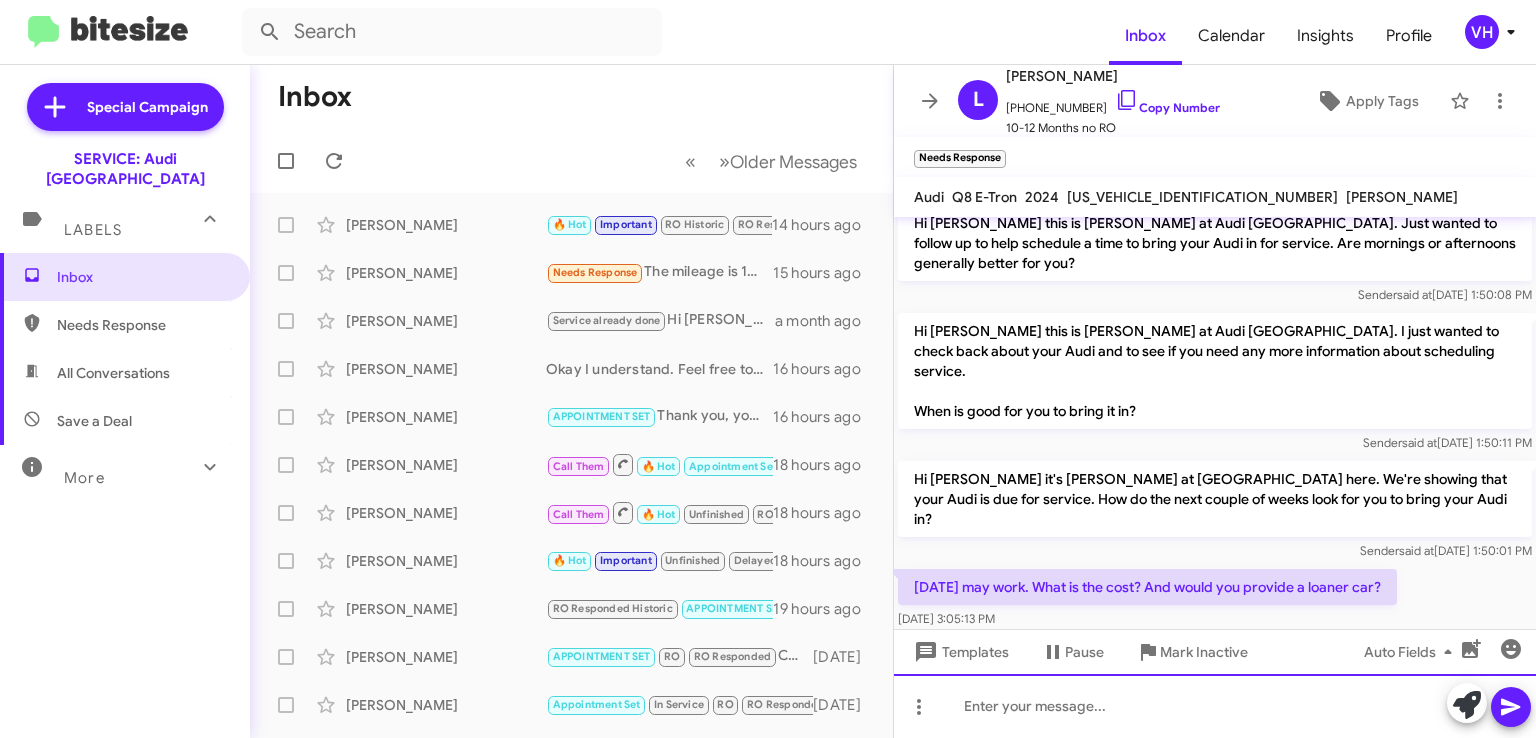 scroll, scrollTop: 472, scrollLeft: 0, axis: vertical 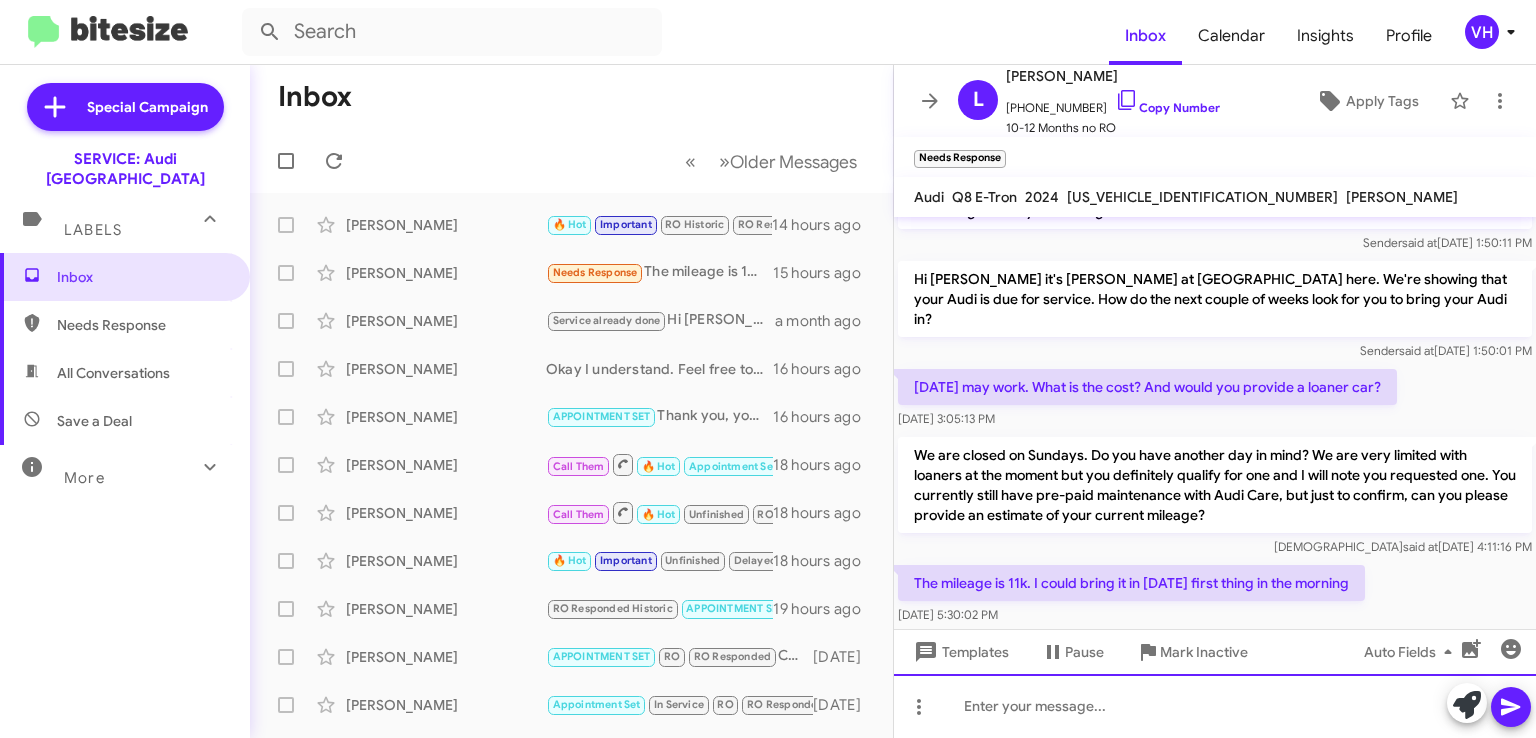 click 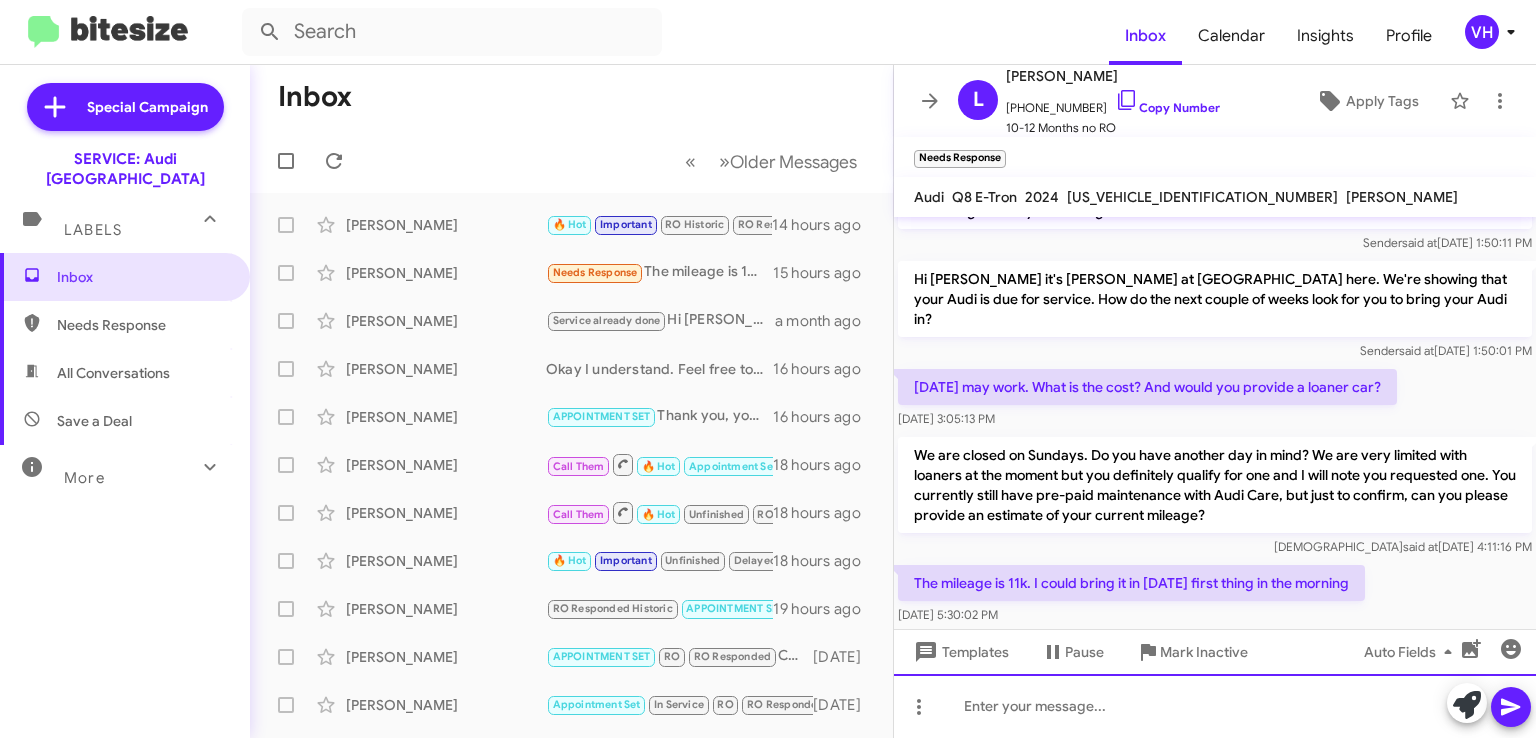 click 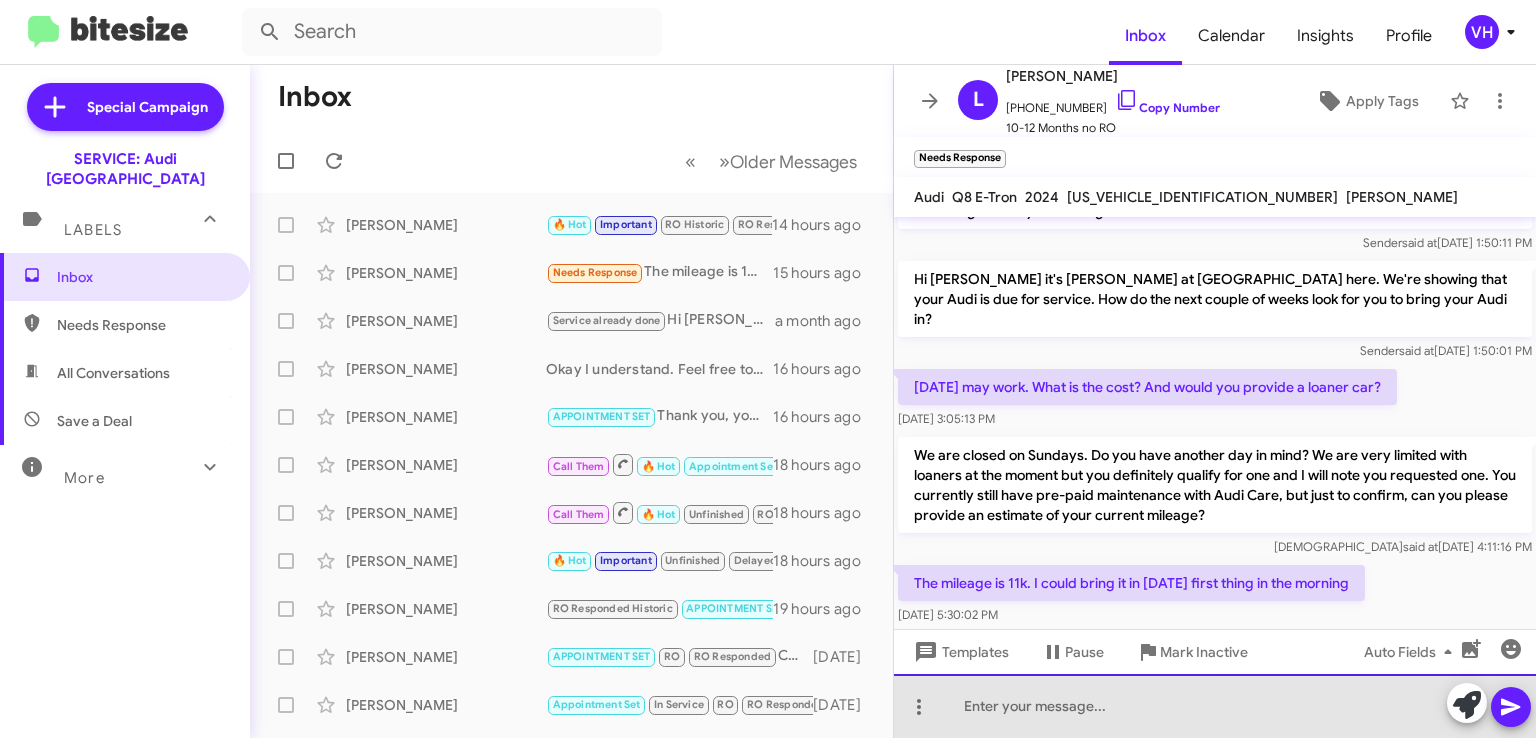 click 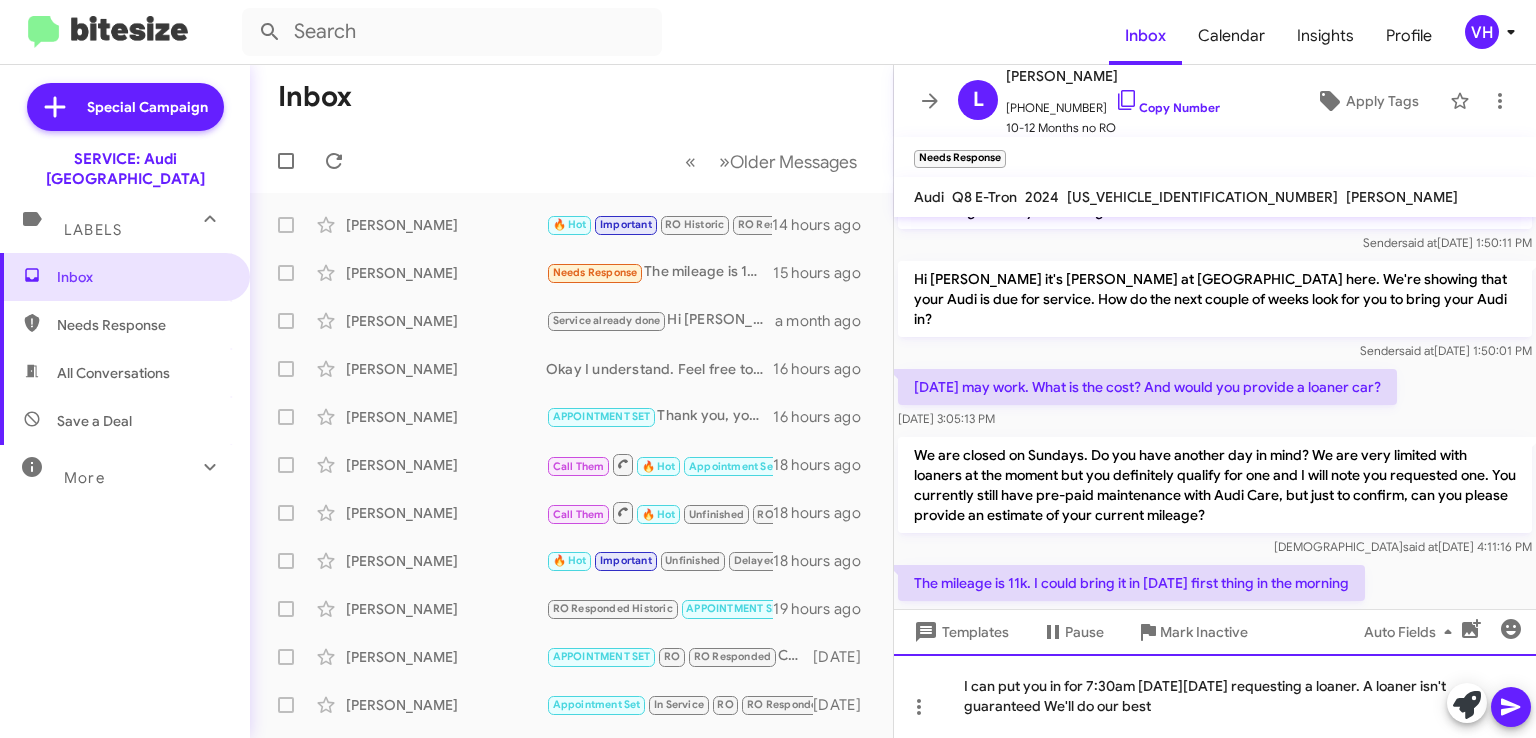 click on "I can put you in for 7:30am [DATE][DATE] requesting a loaner. A loaner isn't guaranteed We'll do our best" 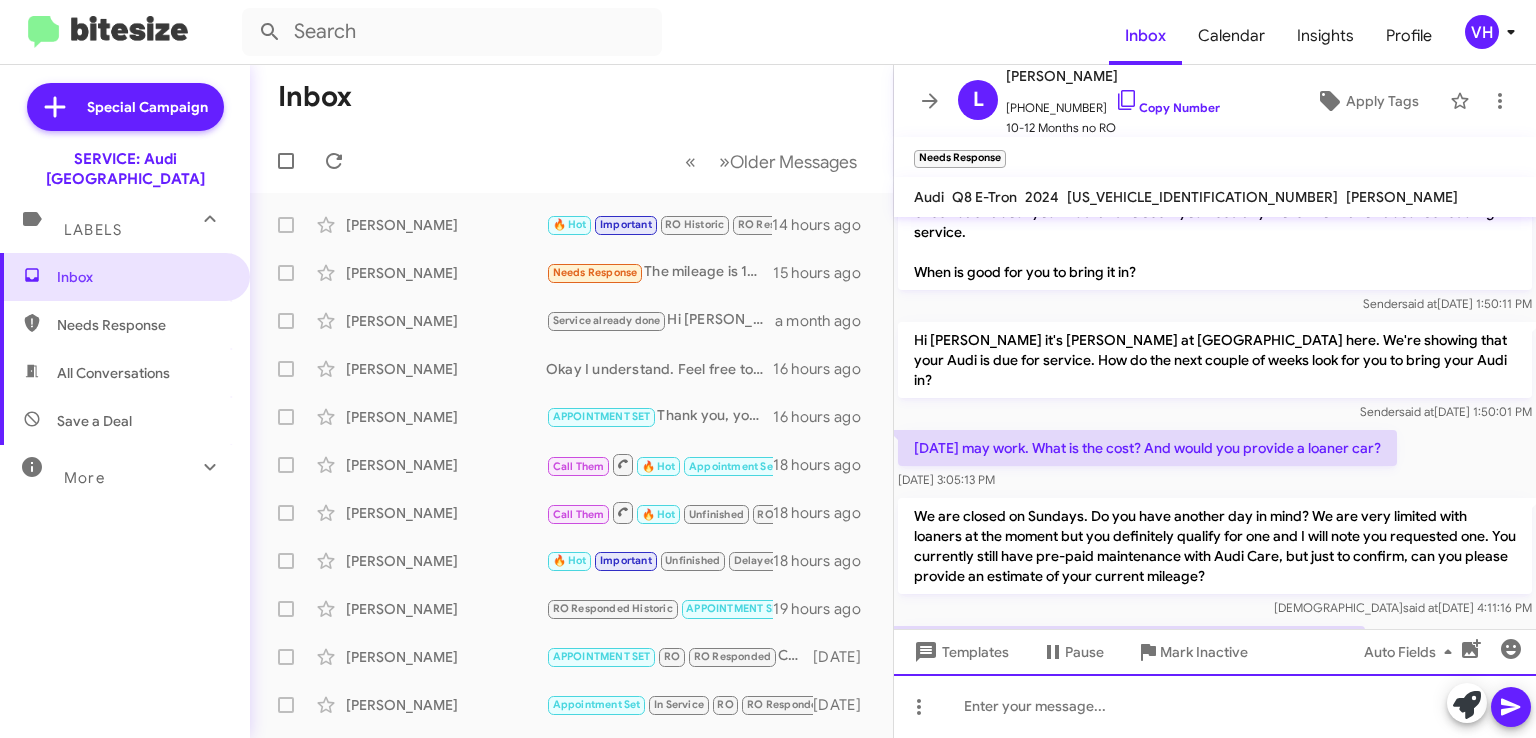scroll, scrollTop: 564, scrollLeft: 0, axis: vertical 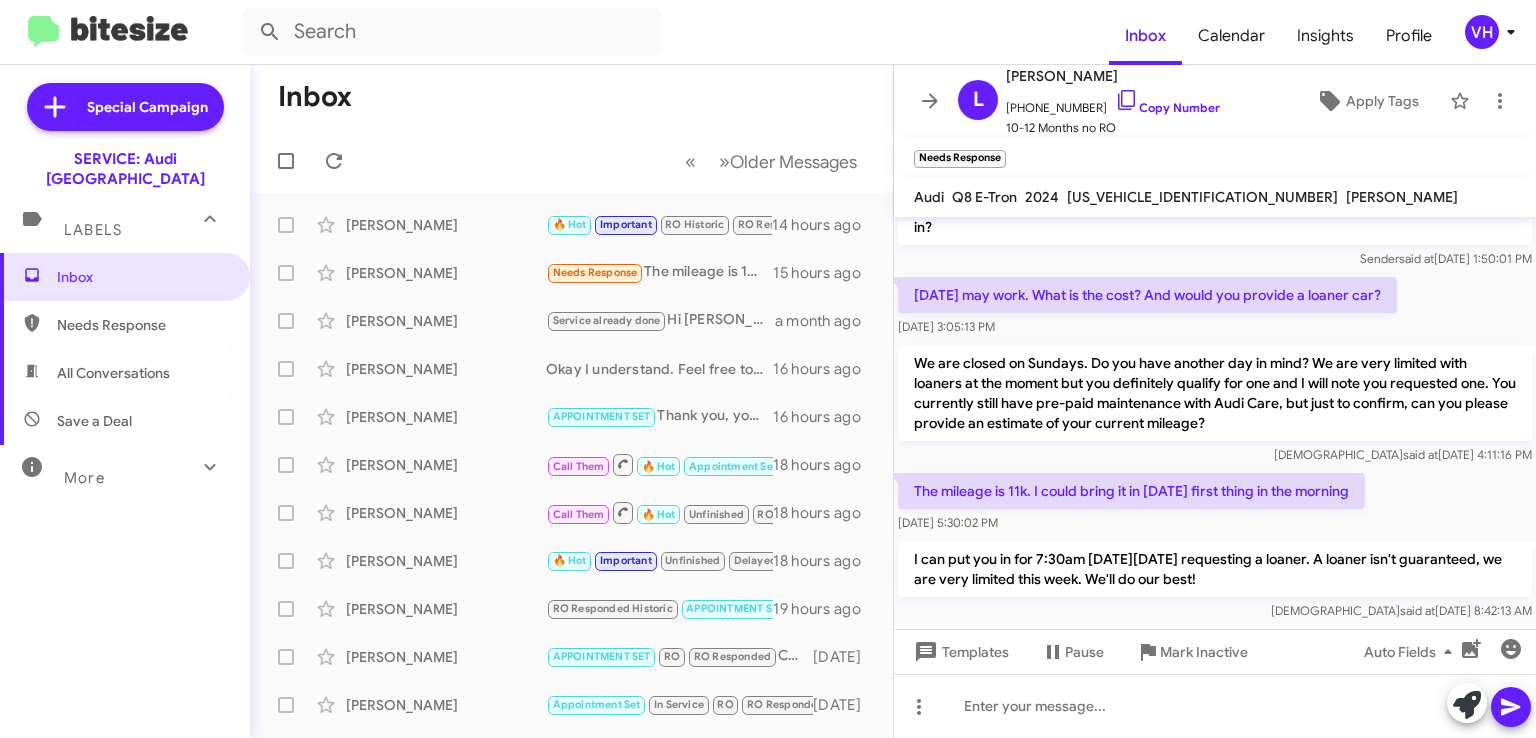 click on "[US_VEHICLE_IDENTIFICATION_NUMBER]" 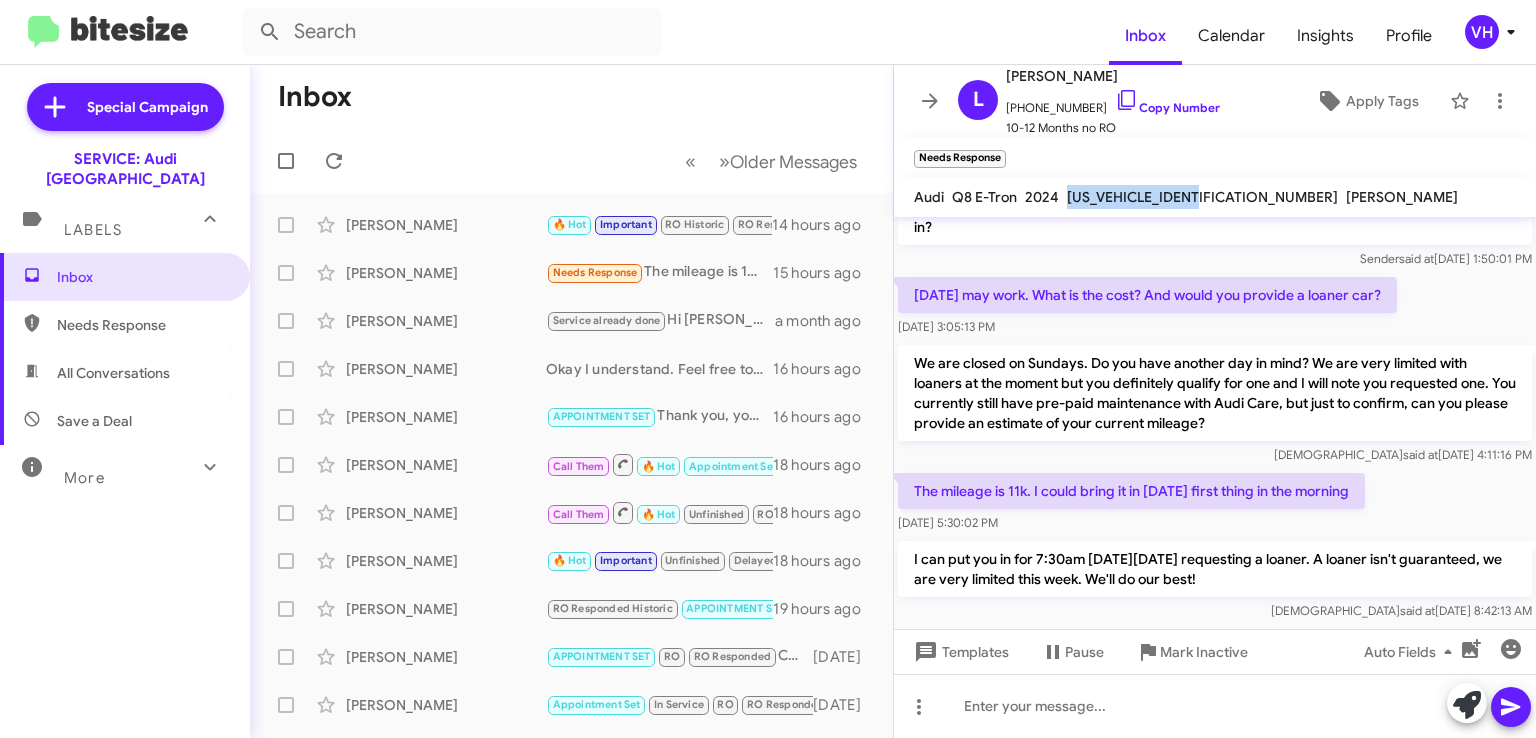 click on "[US_VEHICLE_IDENTIFICATION_NUMBER]" 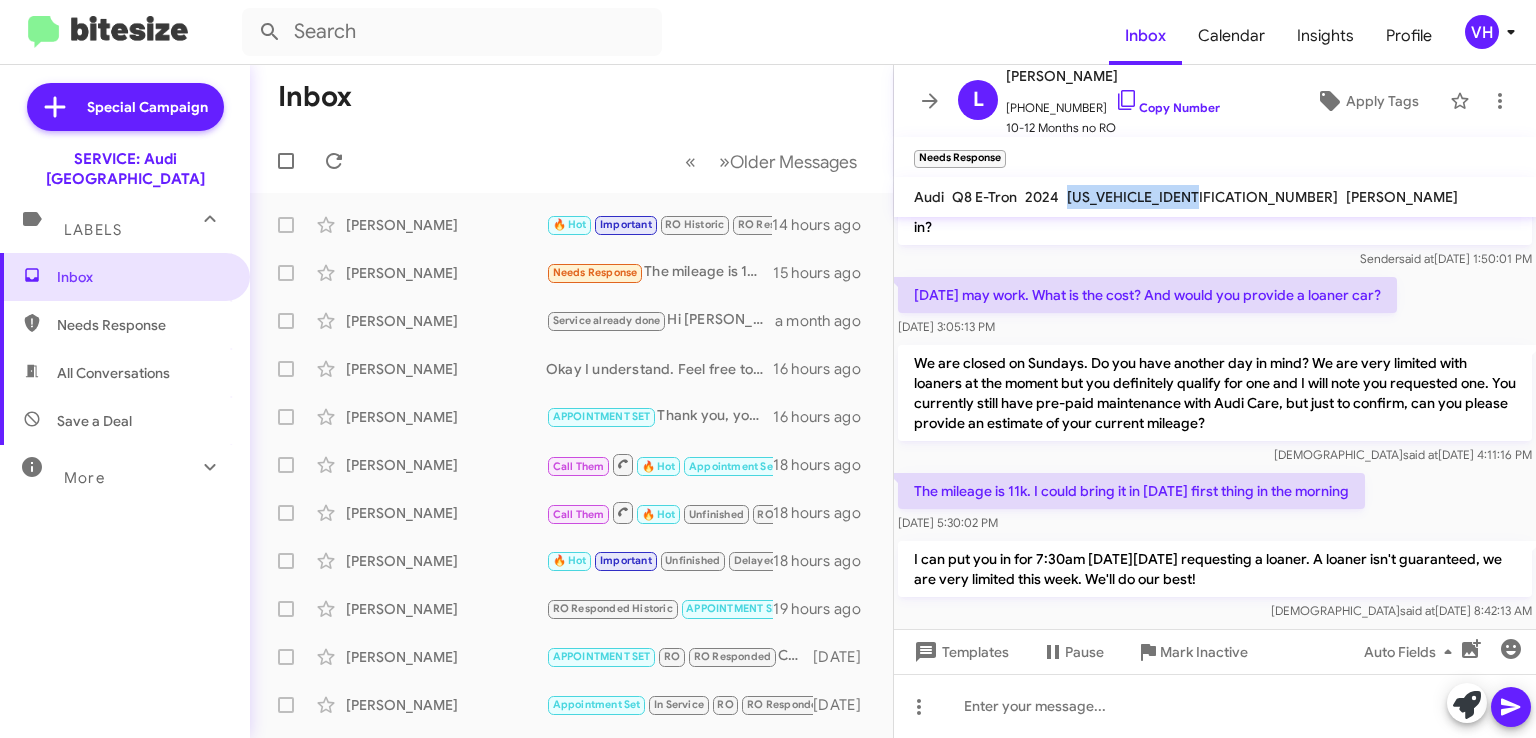 copy on "[US_VEHICLE_IDENTIFICATION_NUMBER]" 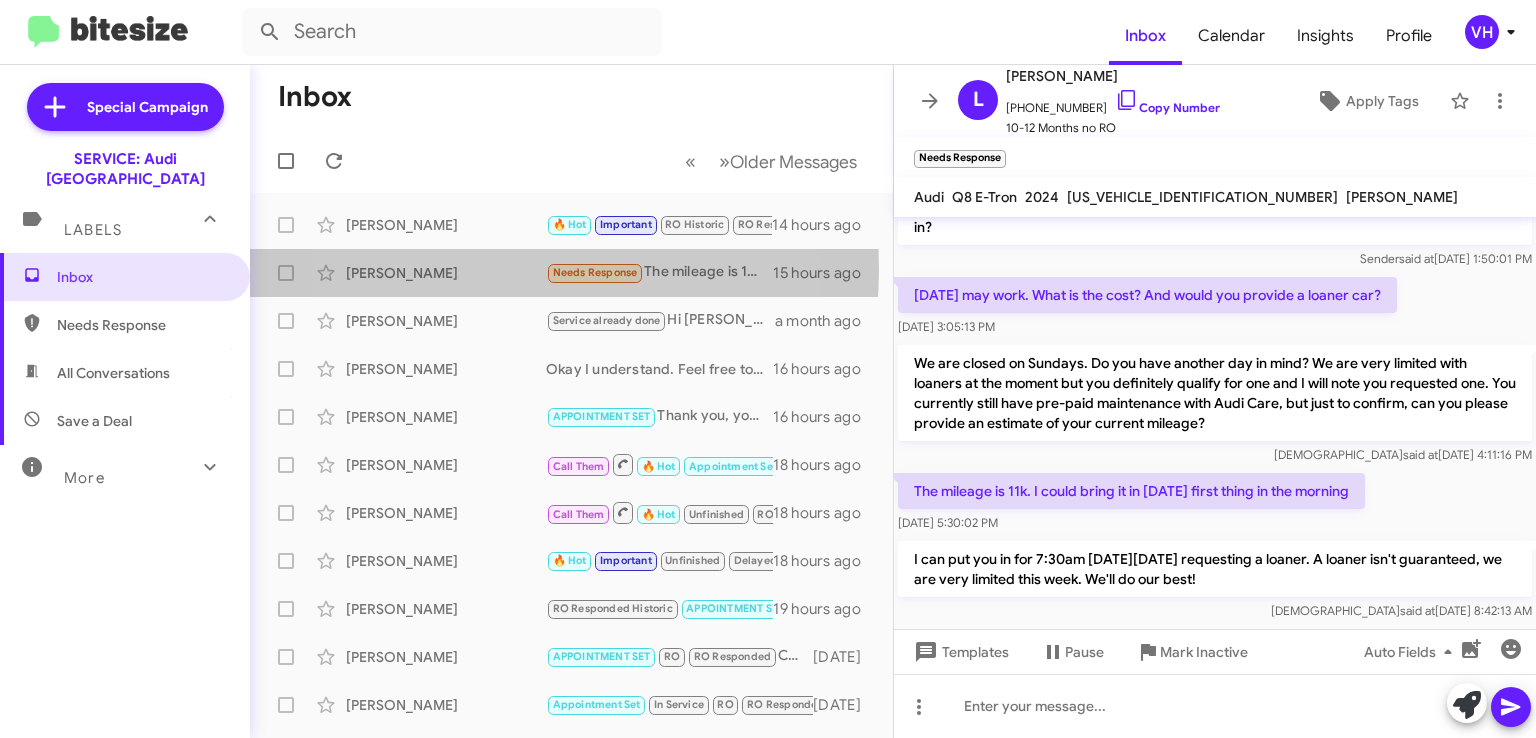 click on "[PERSON_NAME]" 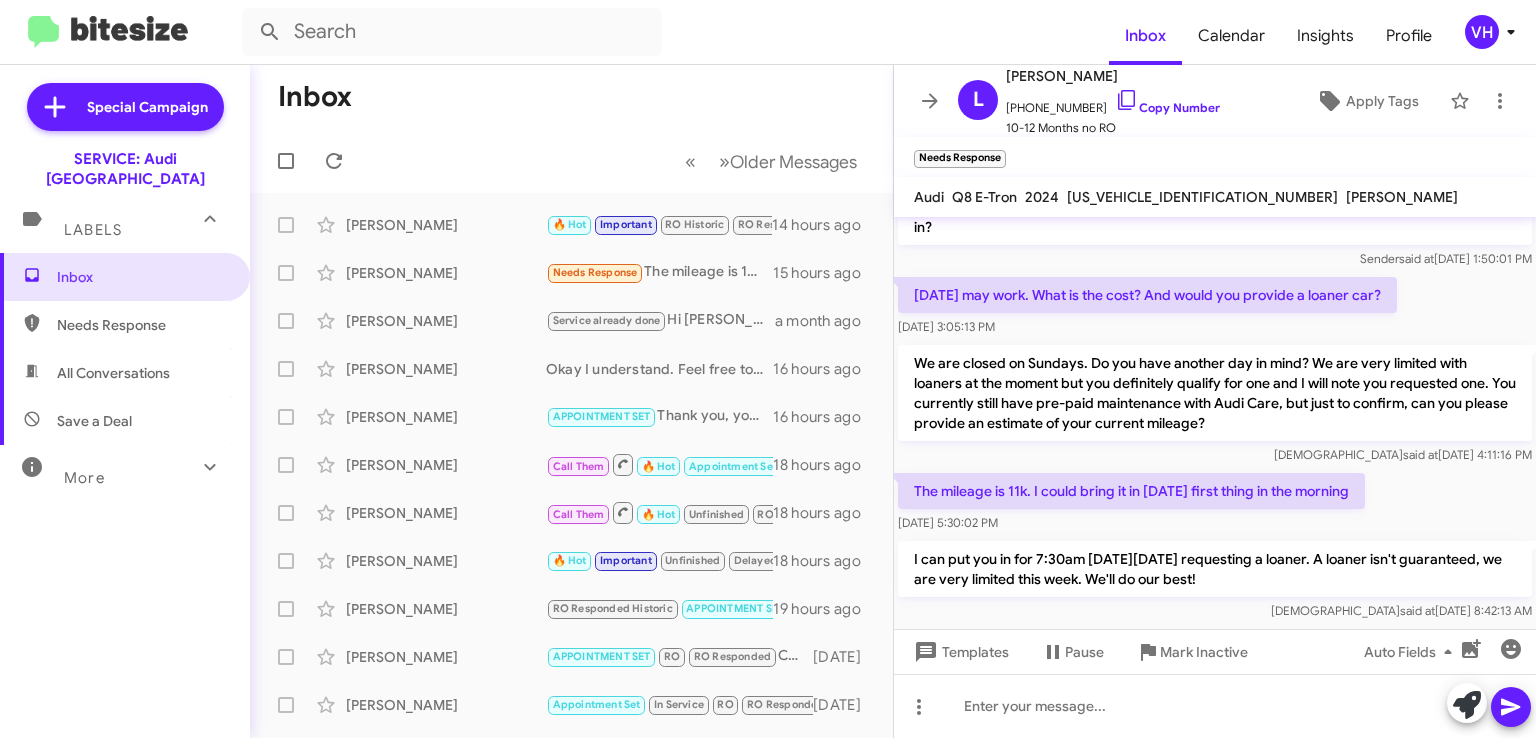 click on "[PERSON_NAME]" 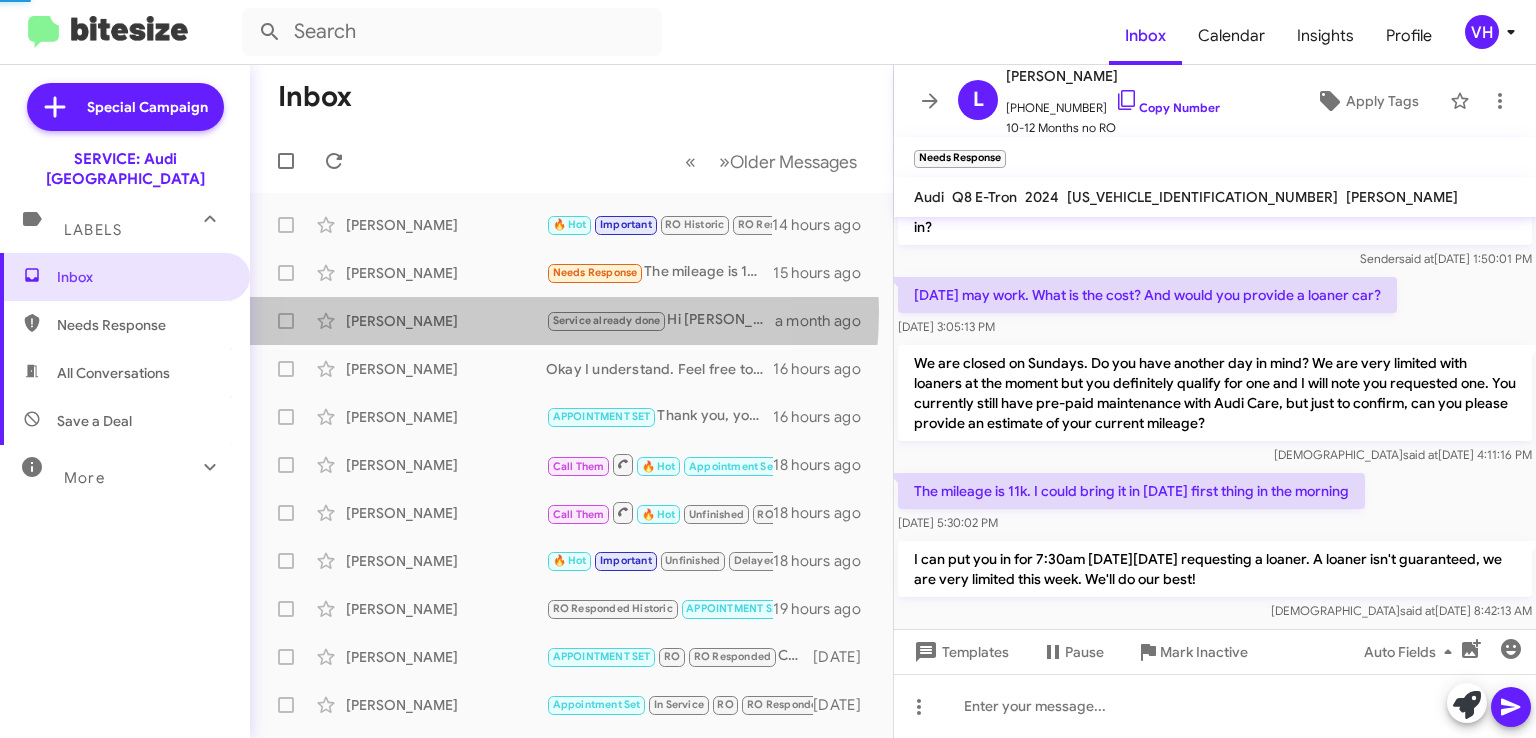 scroll, scrollTop: 0, scrollLeft: 0, axis: both 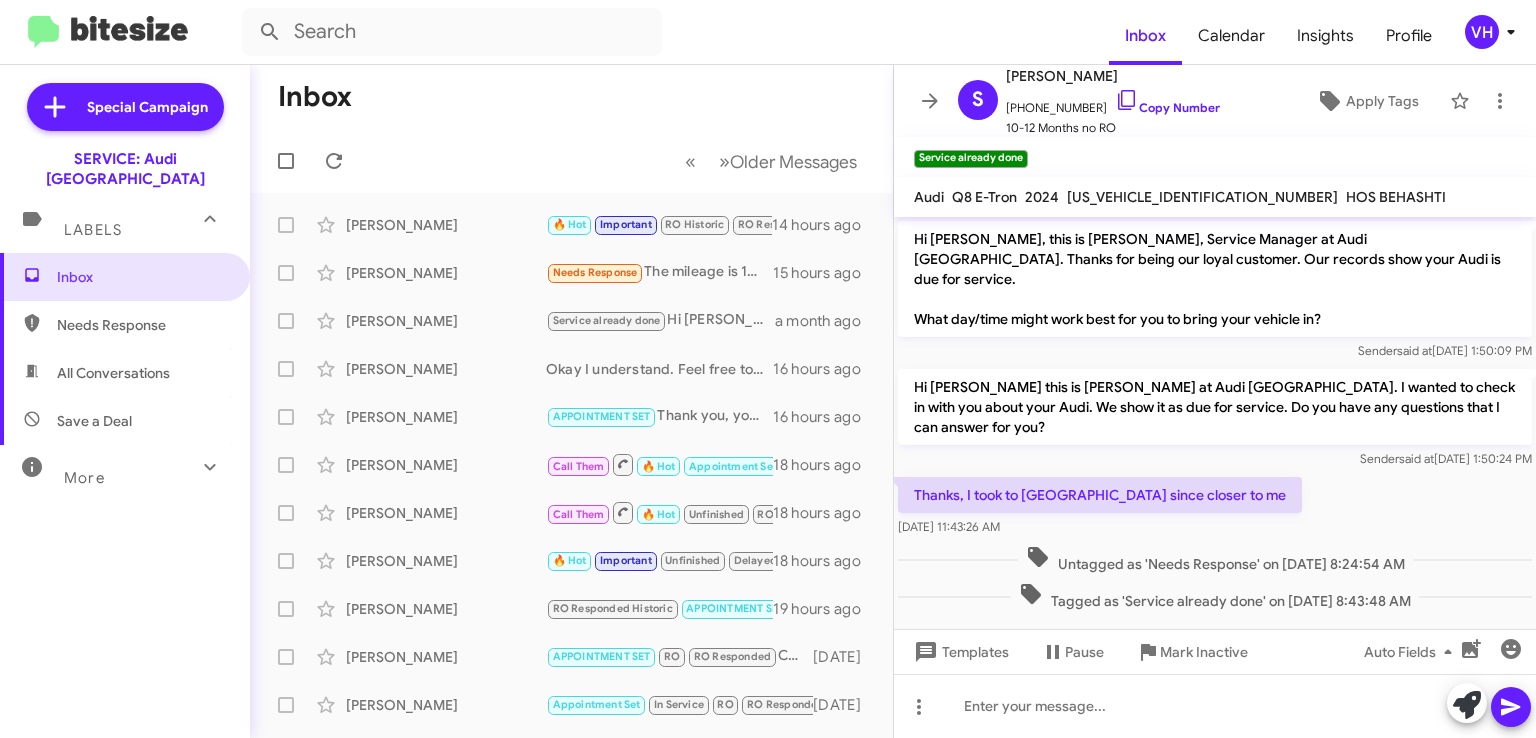click on "[PERSON_NAME]" 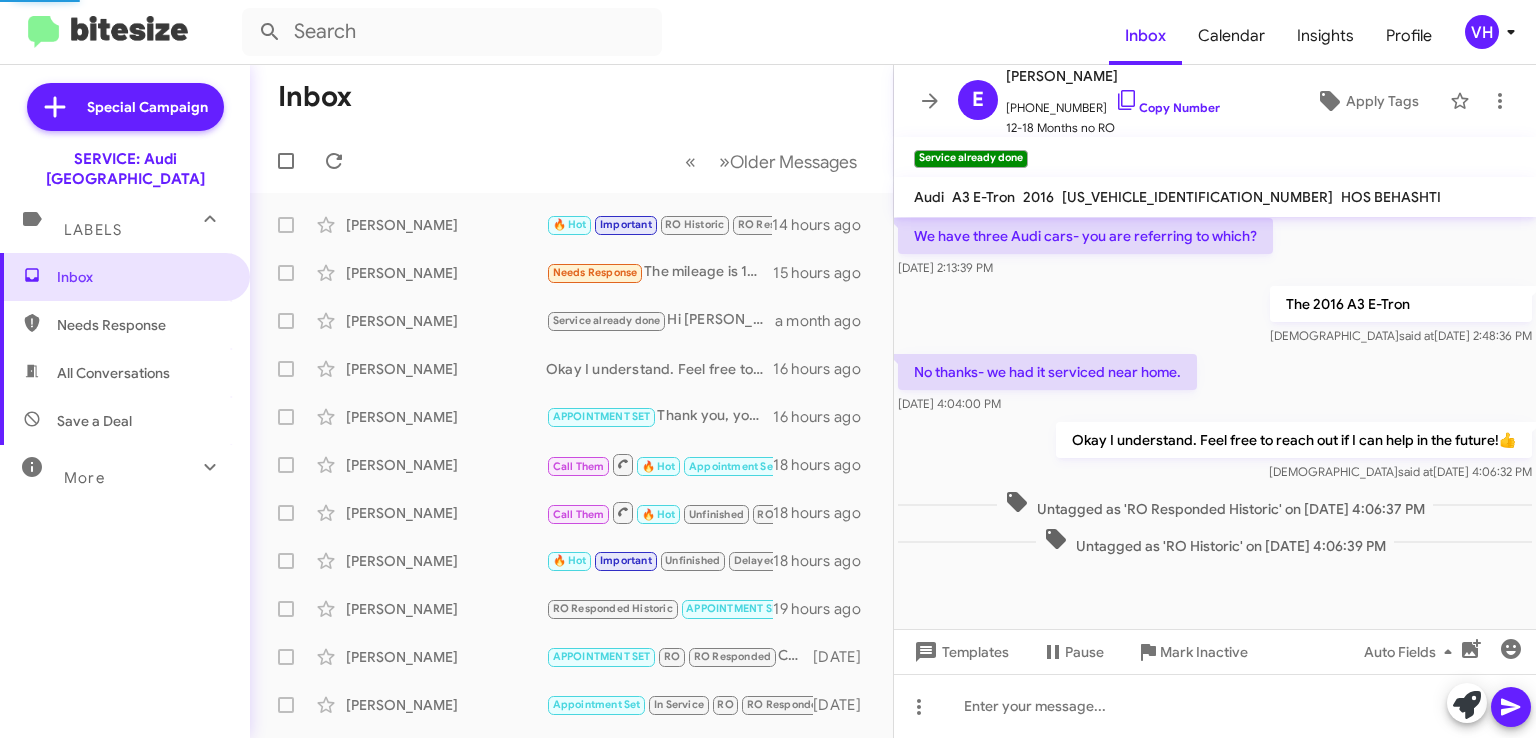 scroll, scrollTop: 776, scrollLeft: 0, axis: vertical 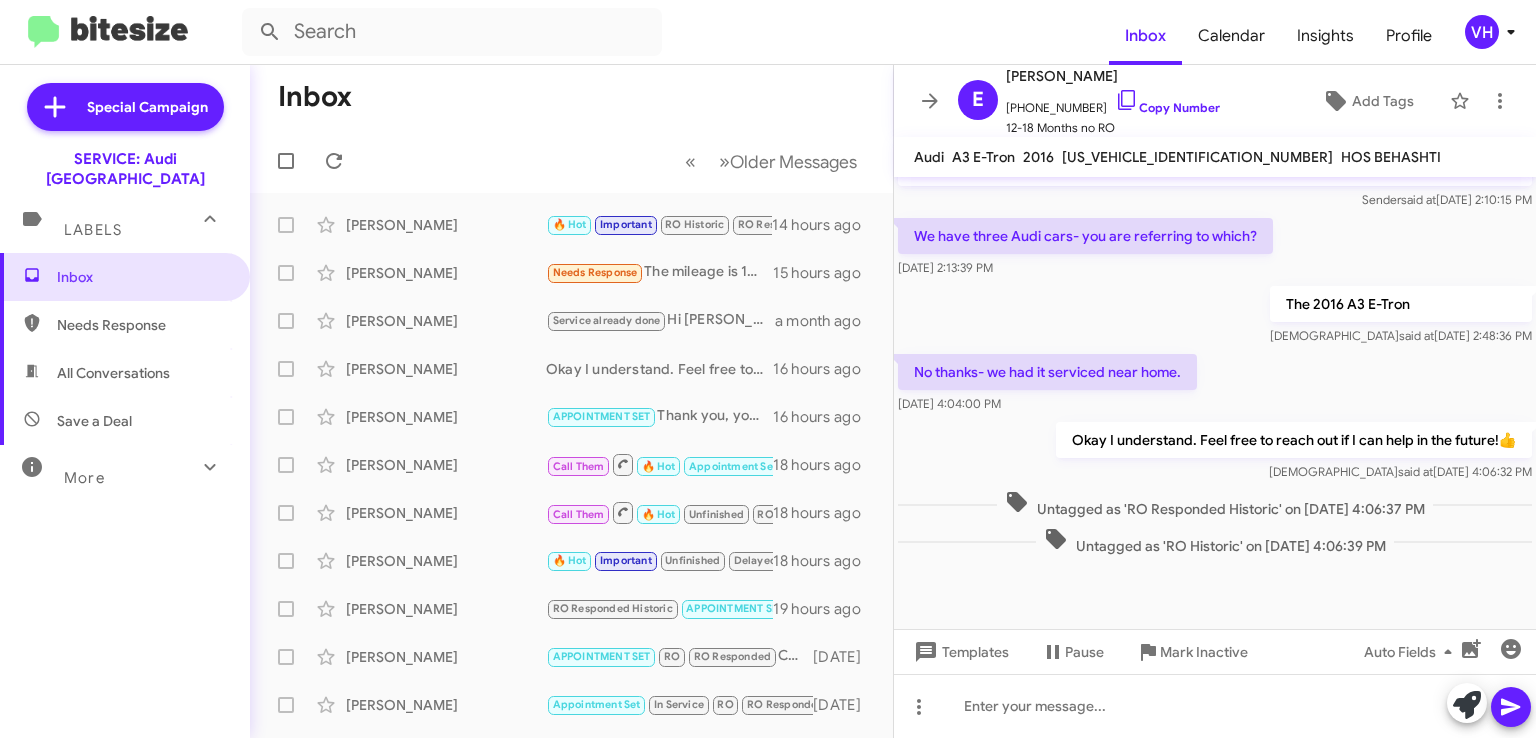 click on "Untagged as 'RO Historic' on [DATE] 4:06:39 PM" 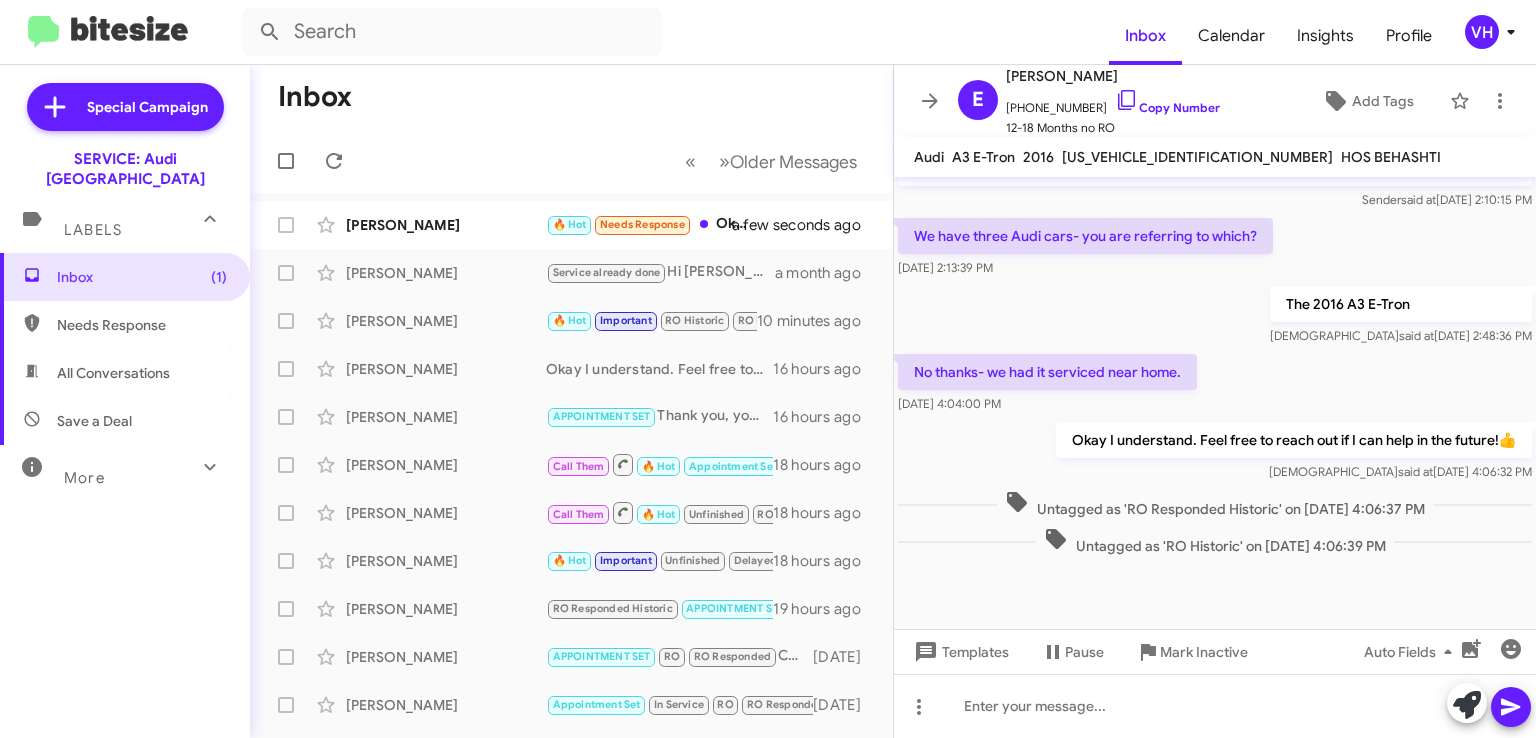 click on "[PERSON_NAME]" 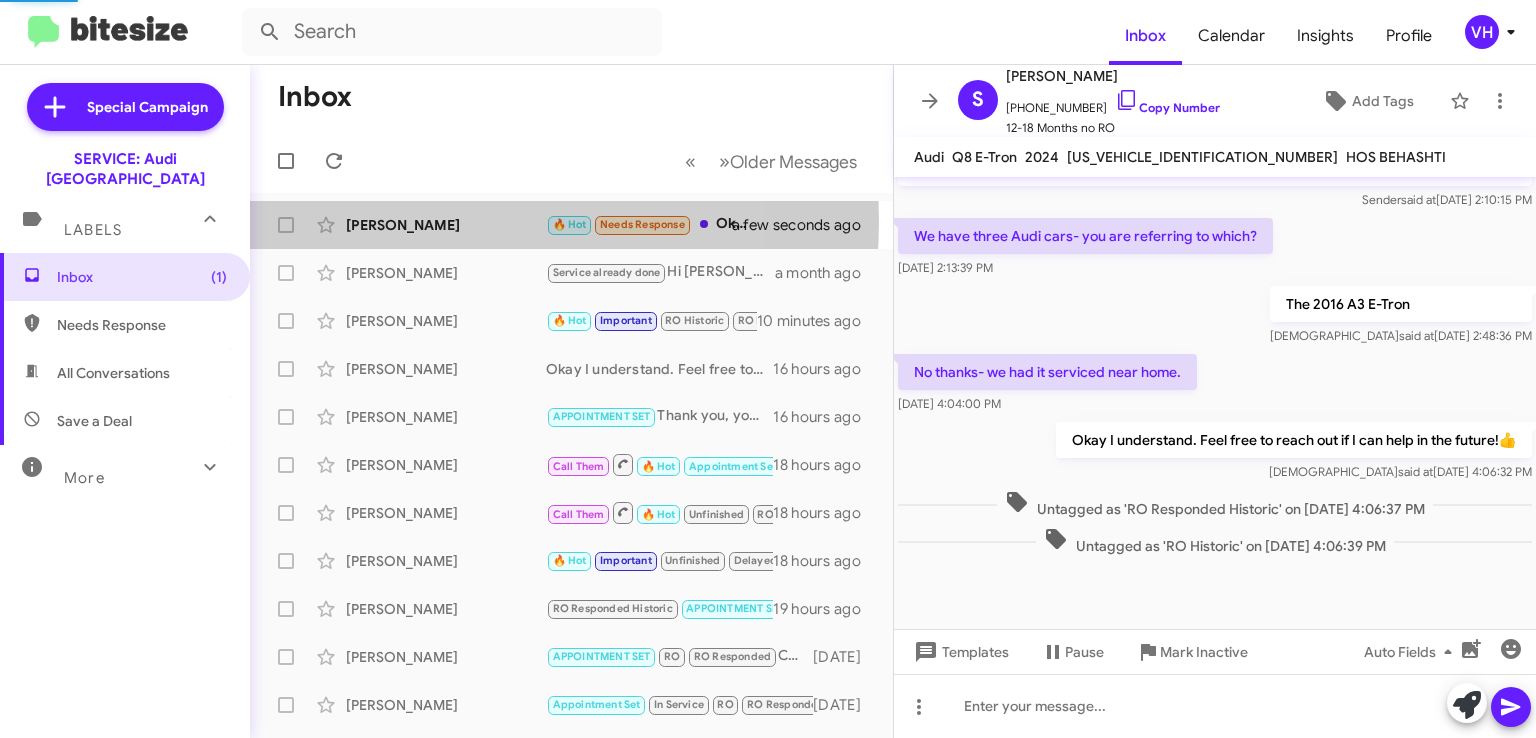 click on "[PERSON_NAME]" 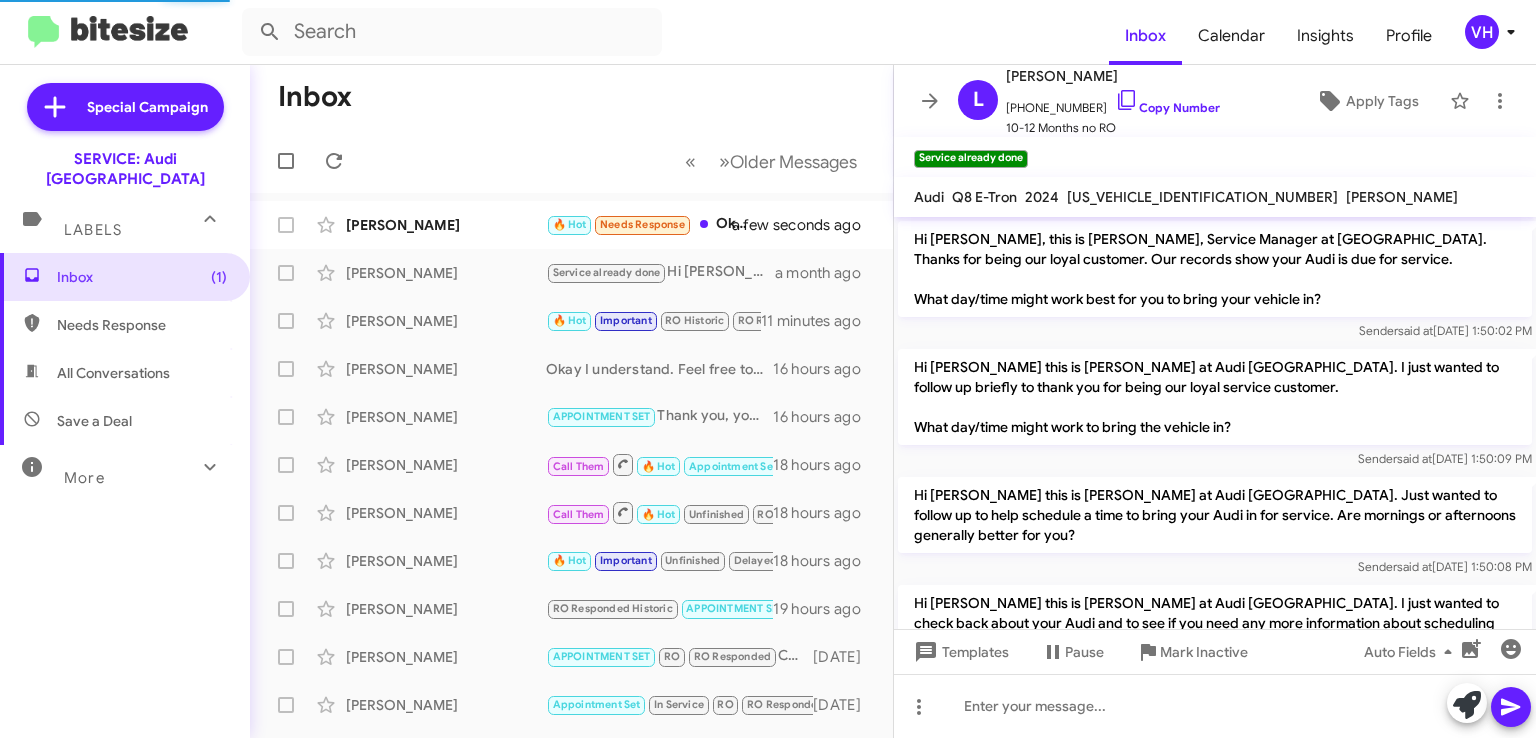 scroll, scrollTop: 638, scrollLeft: 0, axis: vertical 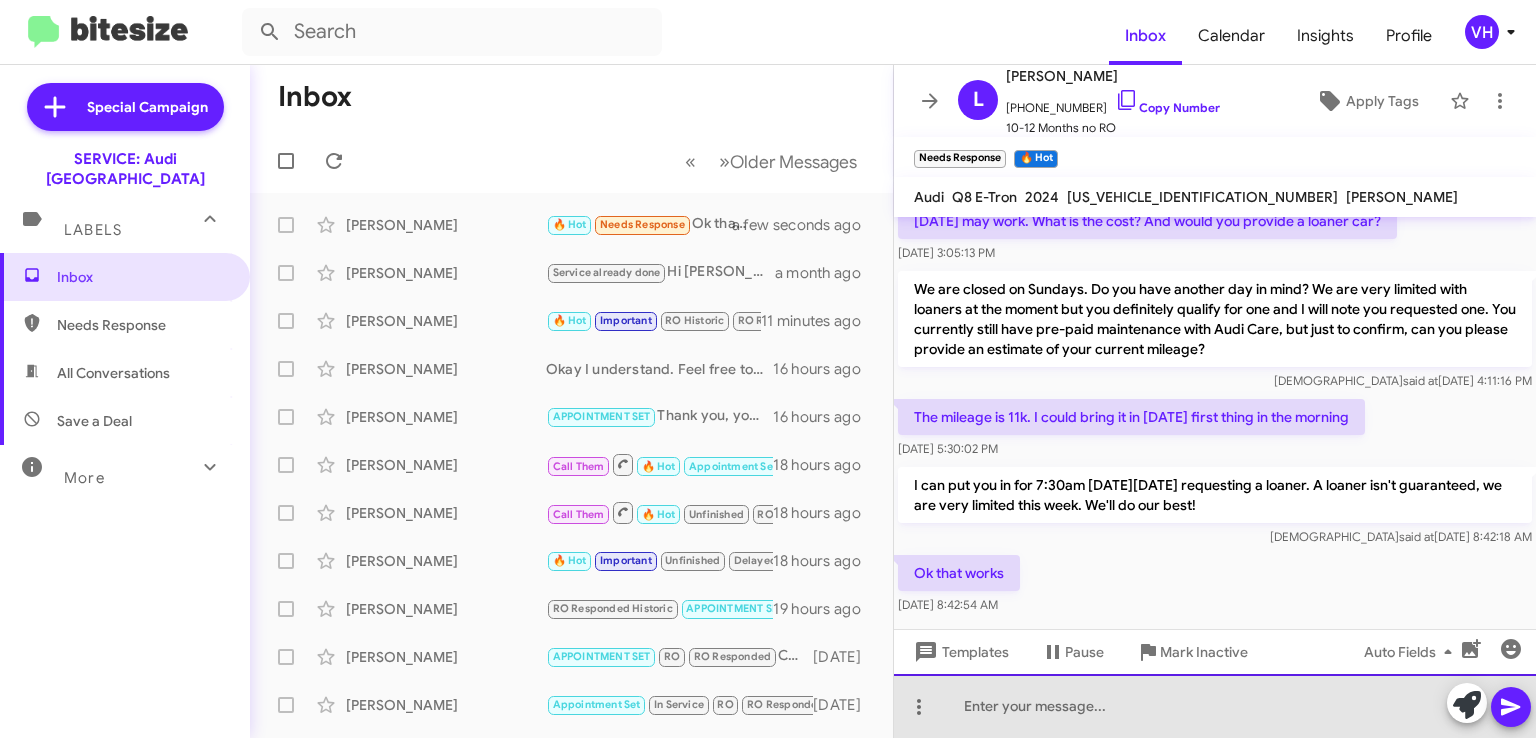 click 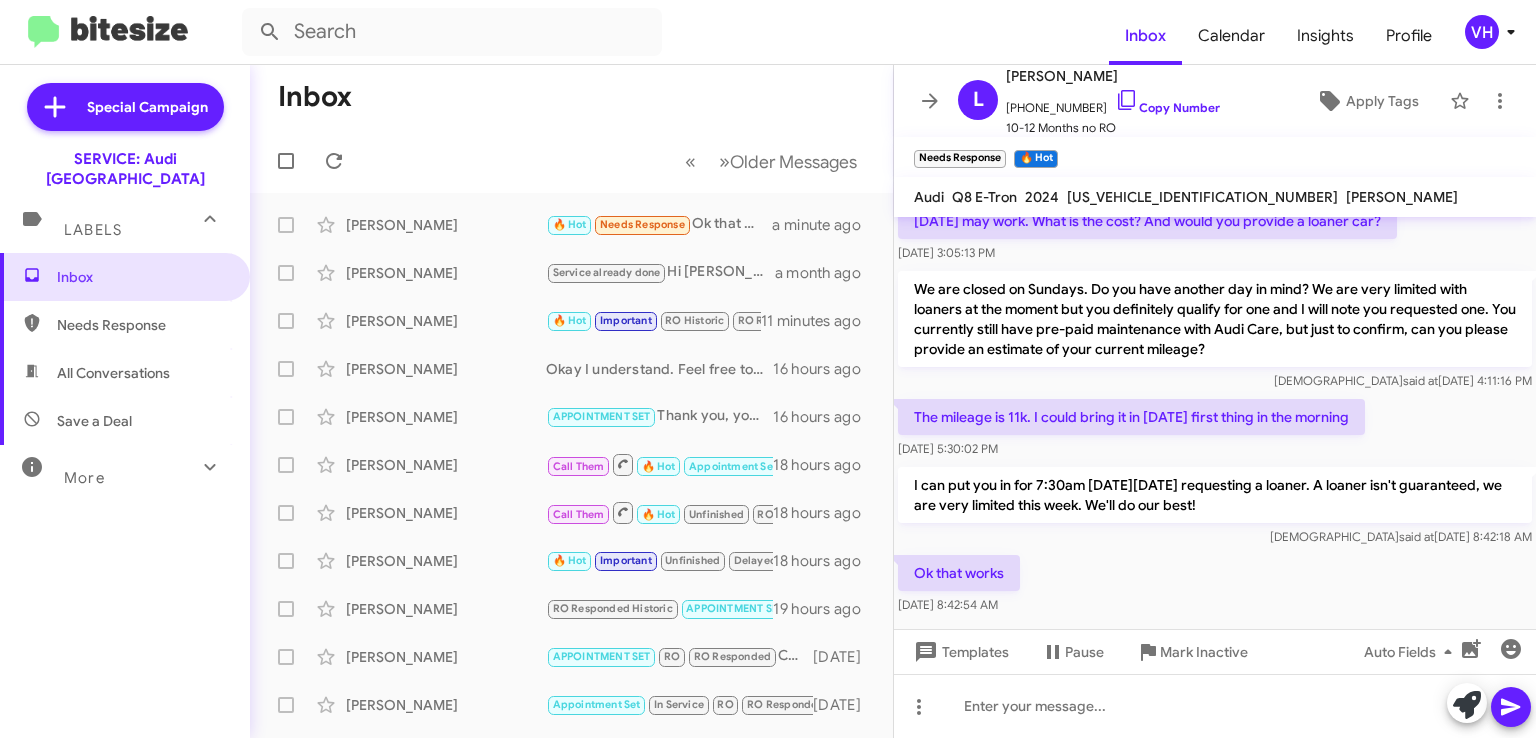 click on "[US_VEHICLE_IDENTIFICATION_NUMBER]" 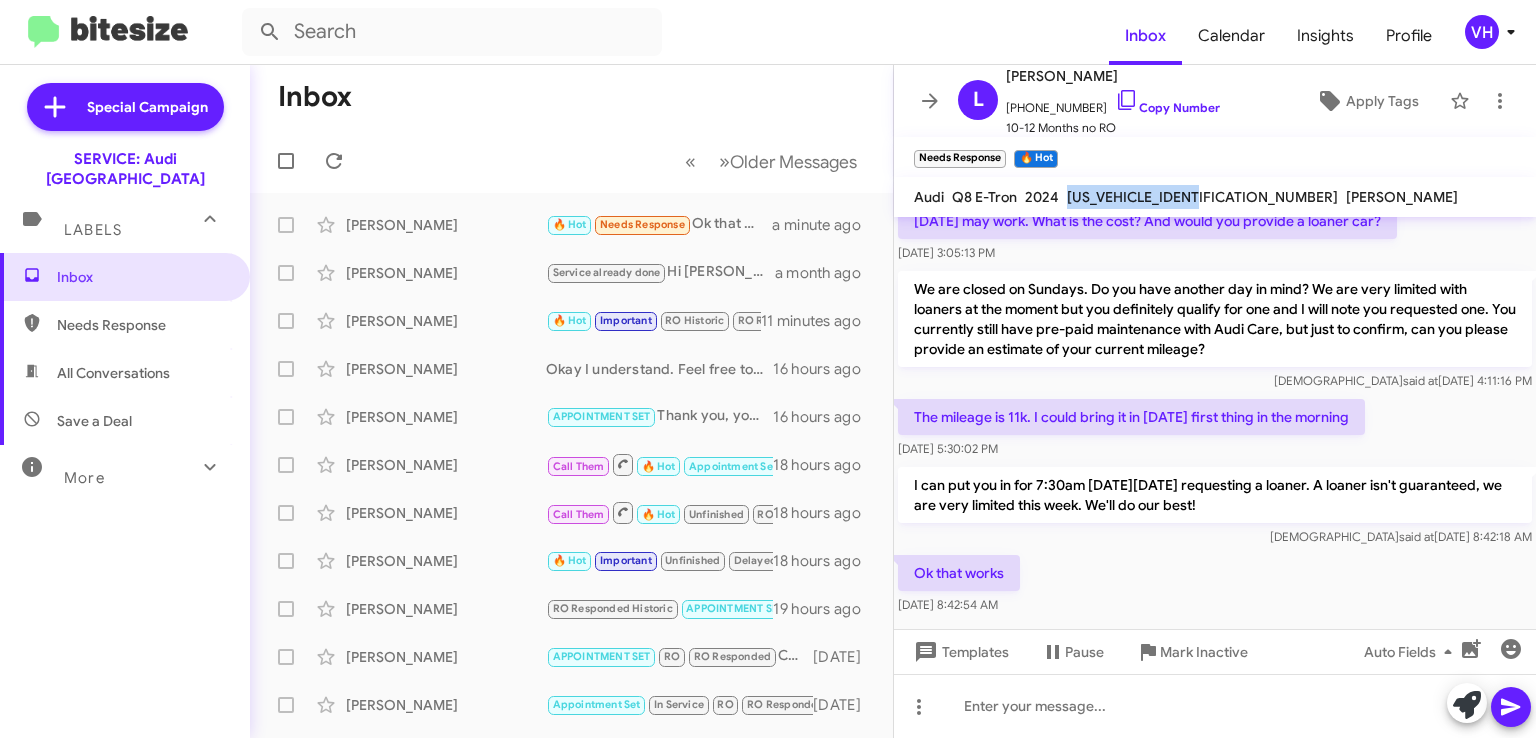 click on "[US_VEHICLE_IDENTIFICATION_NUMBER]" 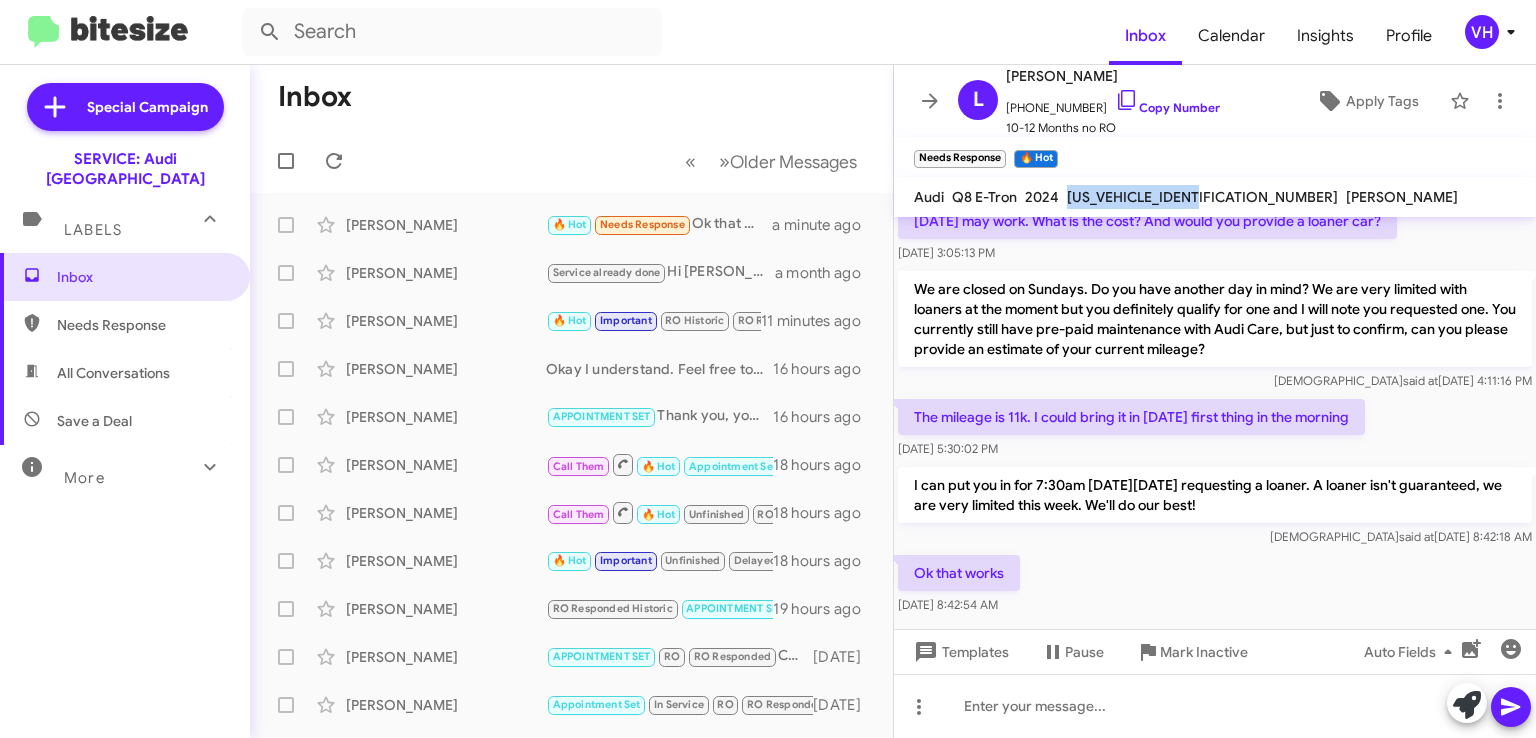 copy on "[US_VEHICLE_IDENTIFICATION_NUMBER]" 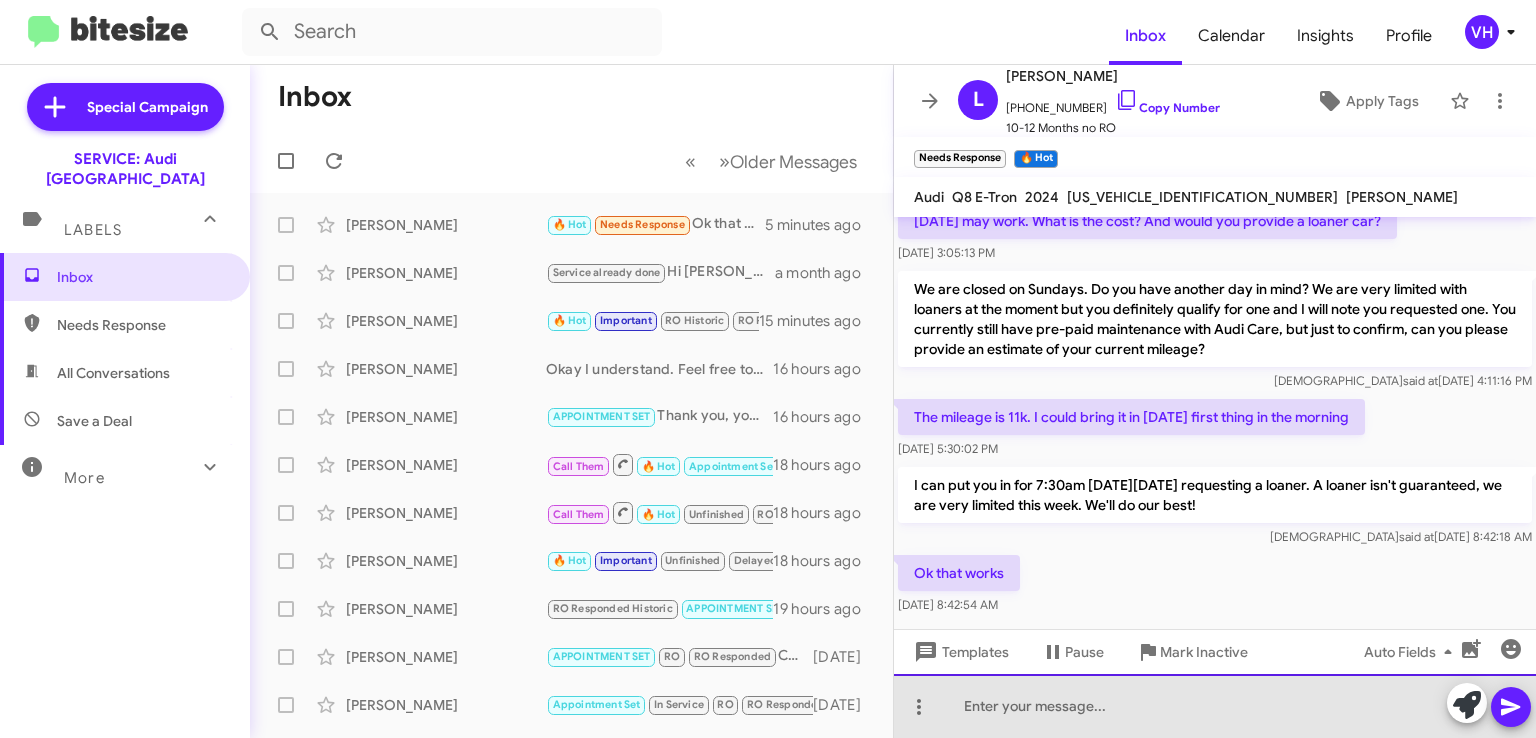 click 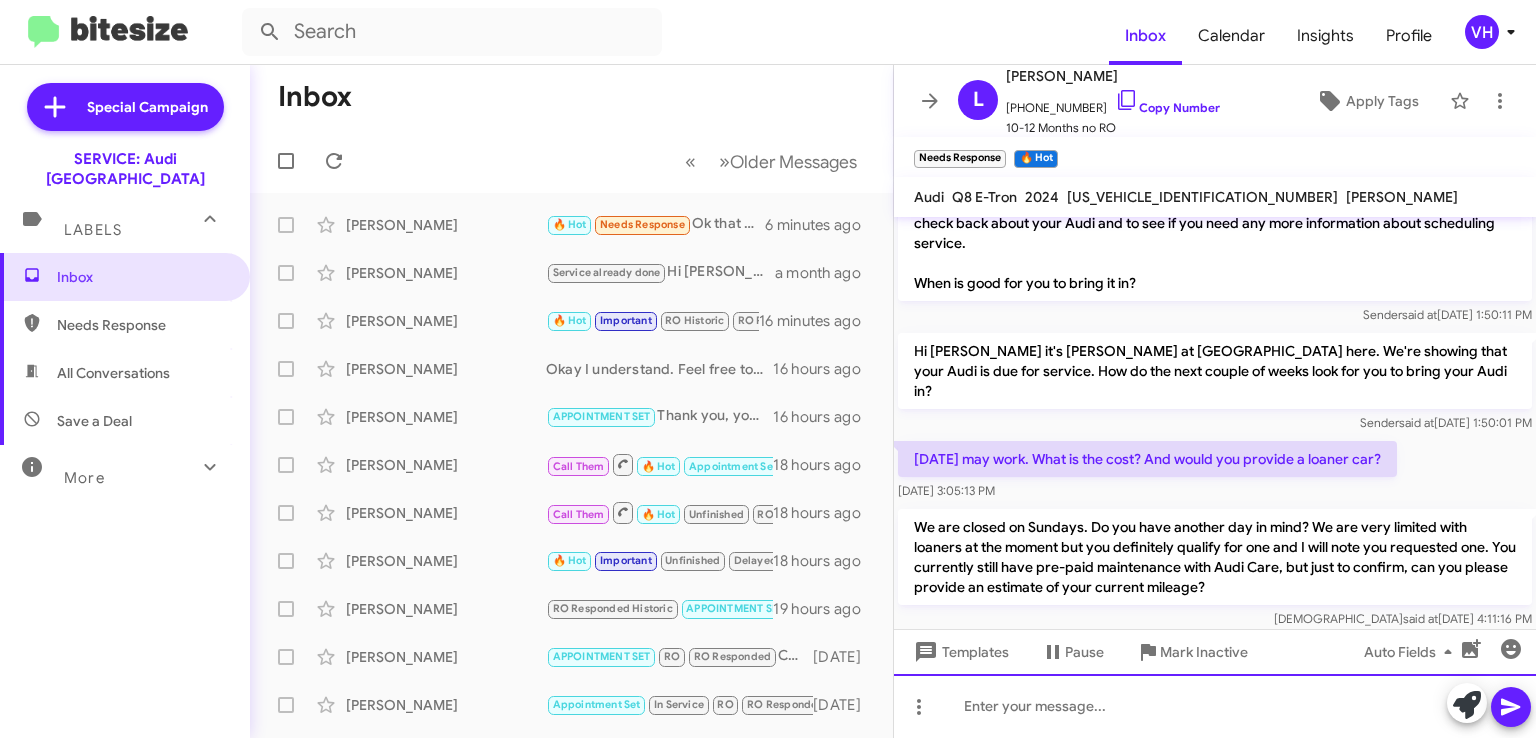 scroll, scrollTop: 711, scrollLeft: 0, axis: vertical 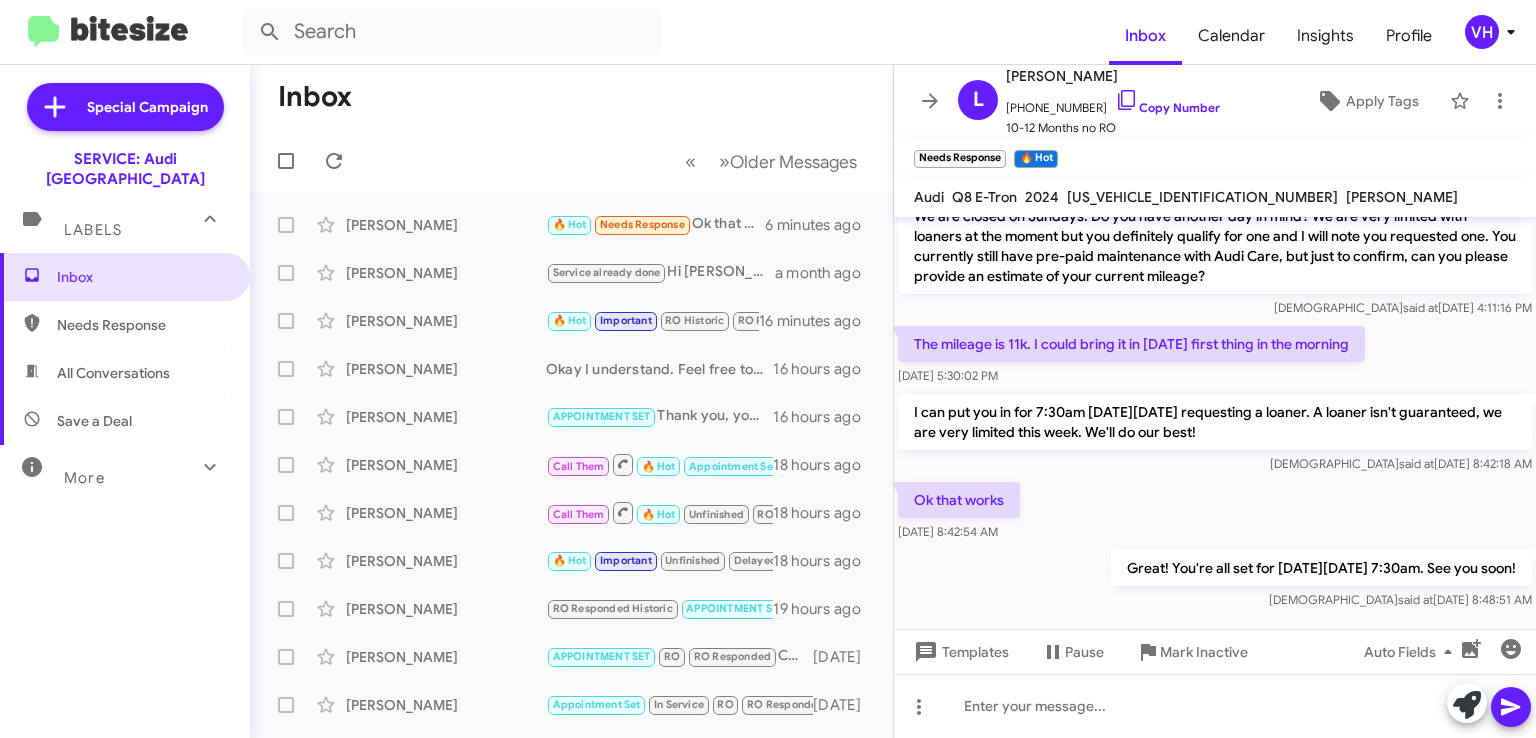 click 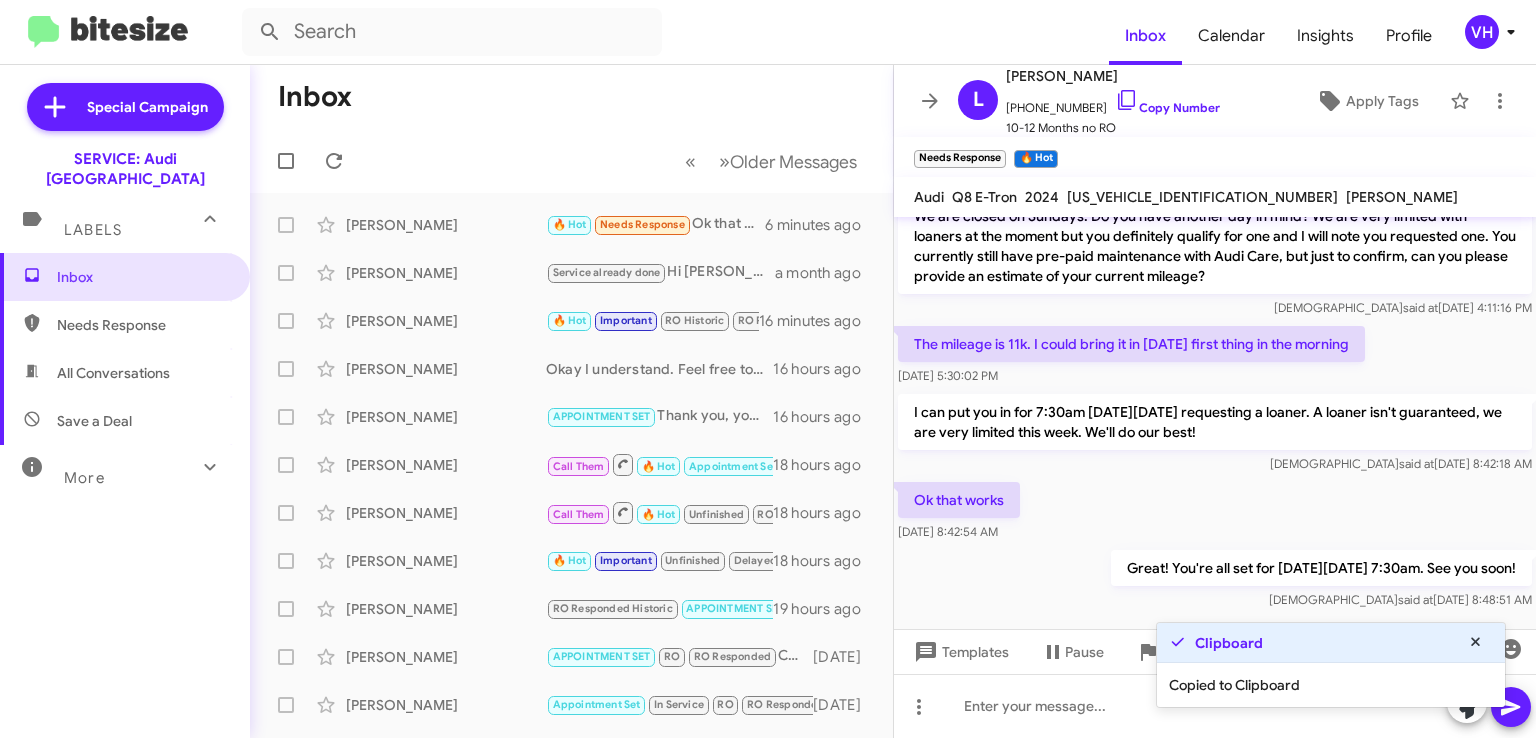 click on "Apply Tags" 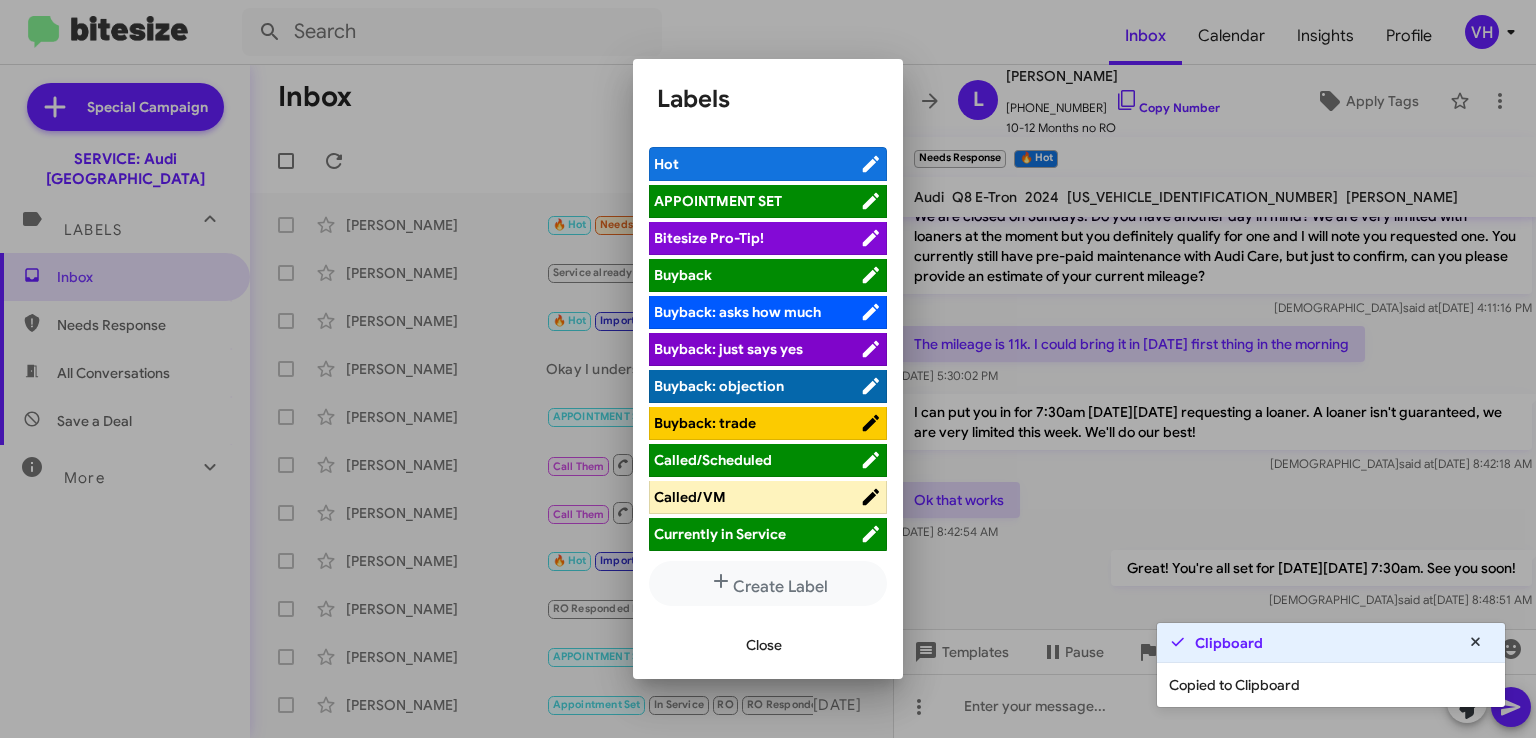 click on "APPOINTMENT SET" at bounding box center [757, 201] 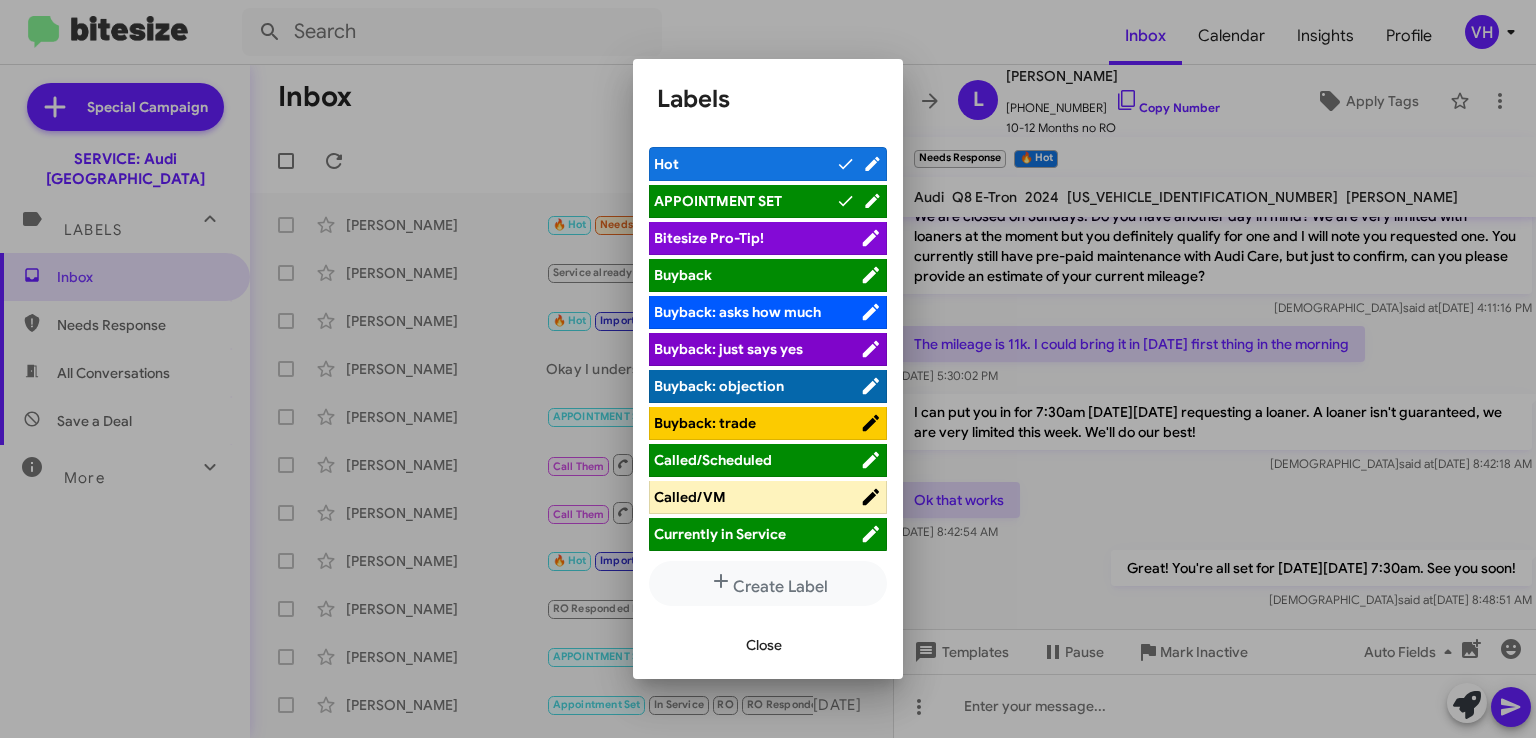 click at bounding box center (768, 369) 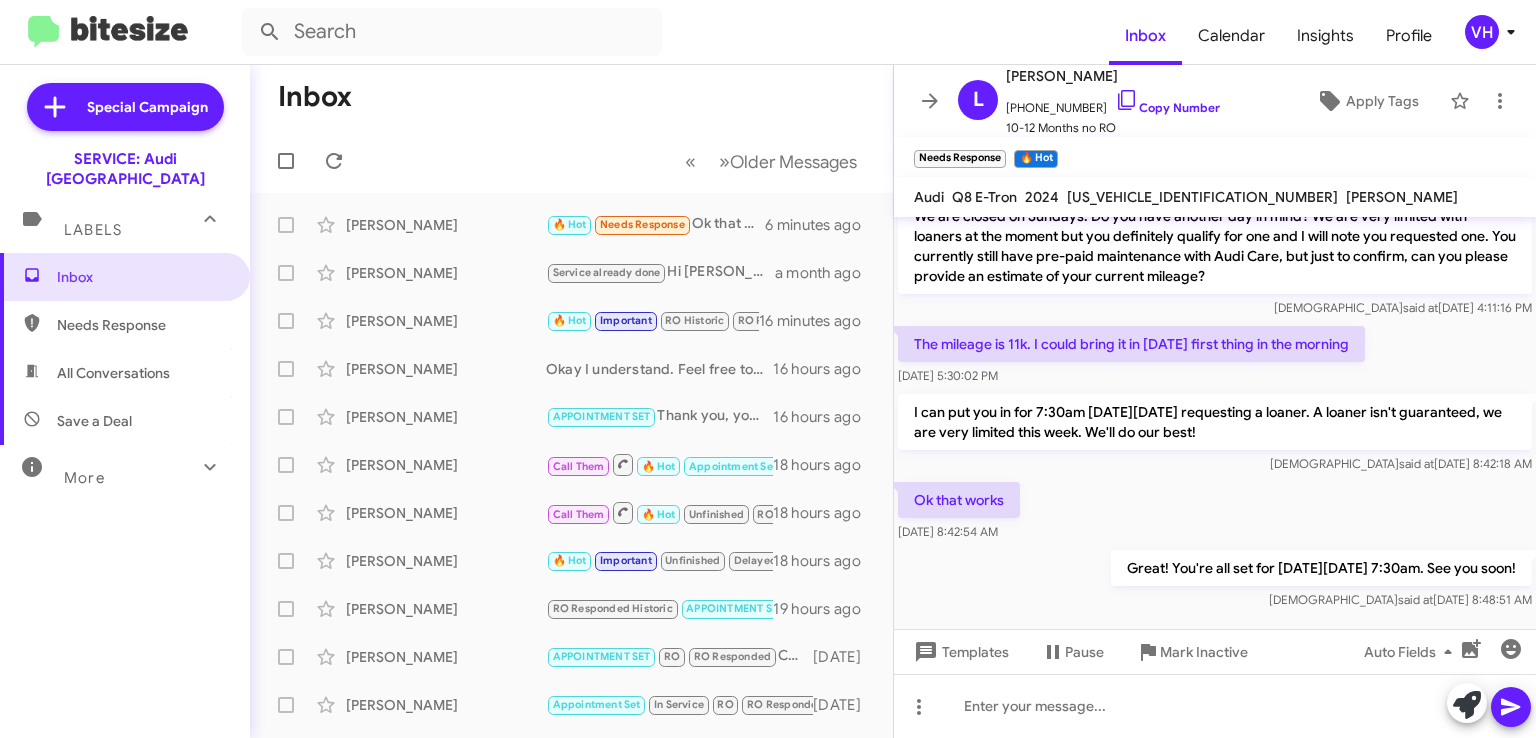 click on "Apply Tags" 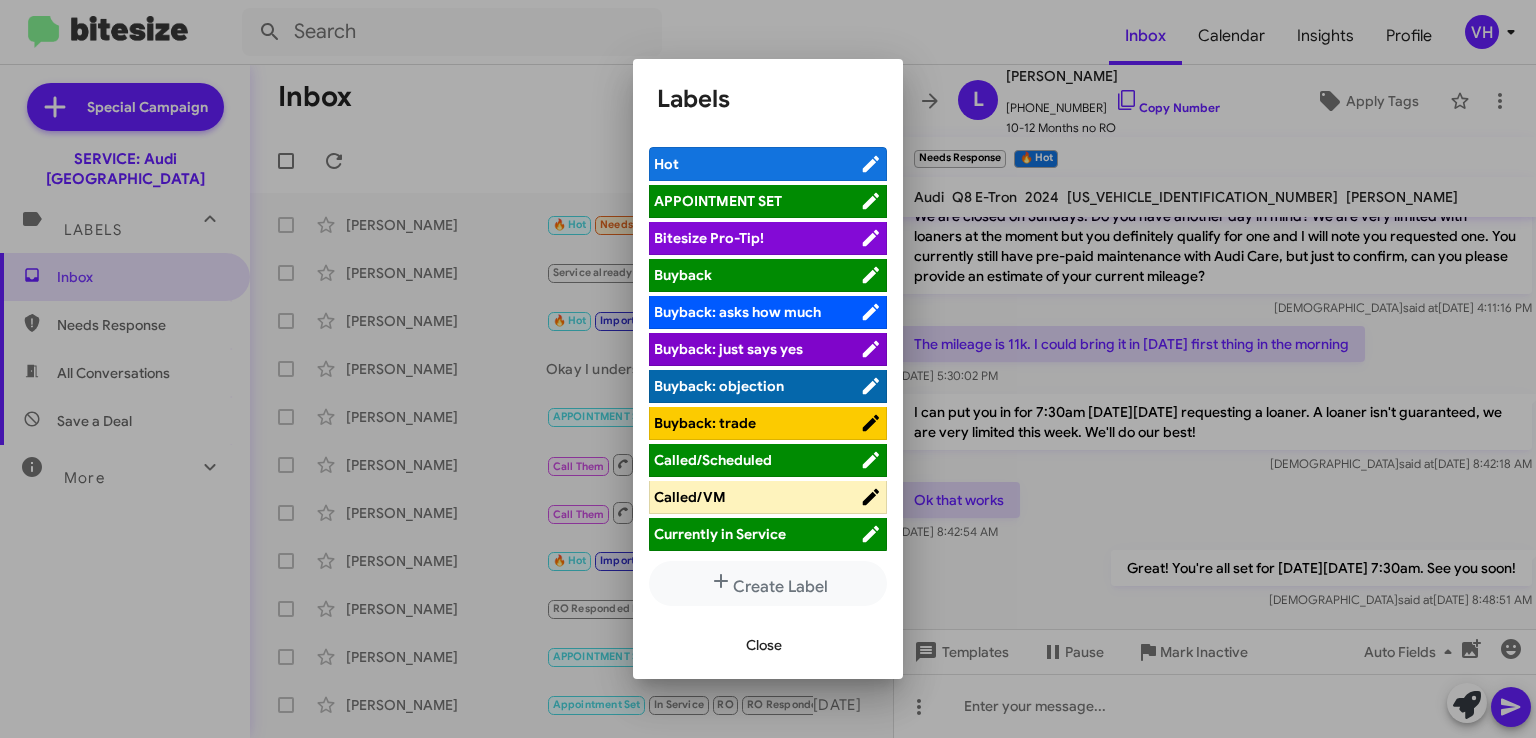 click on "APPOINTMENT SET" at bounding box center (718, 201) 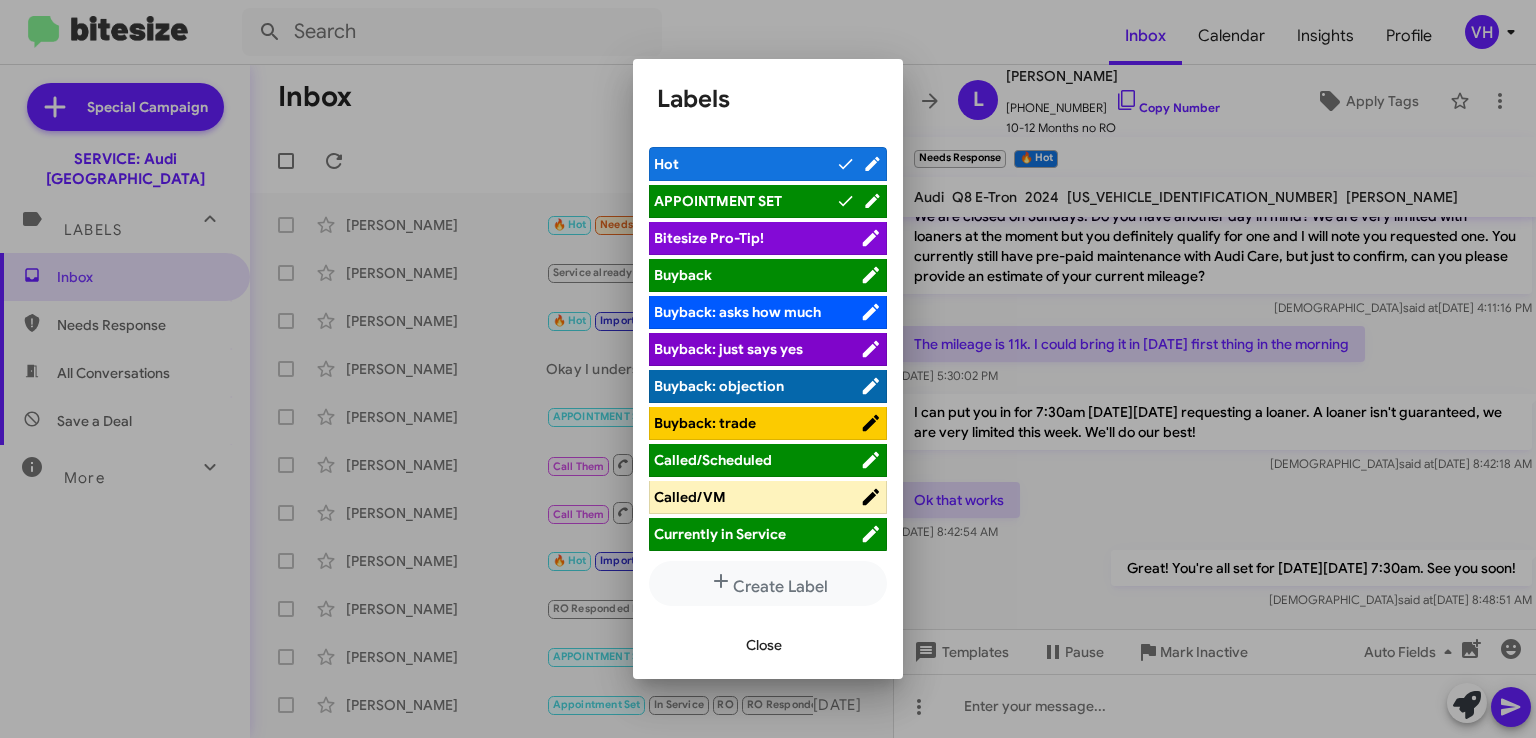 click on "Close" at bounding box center (764, 645) 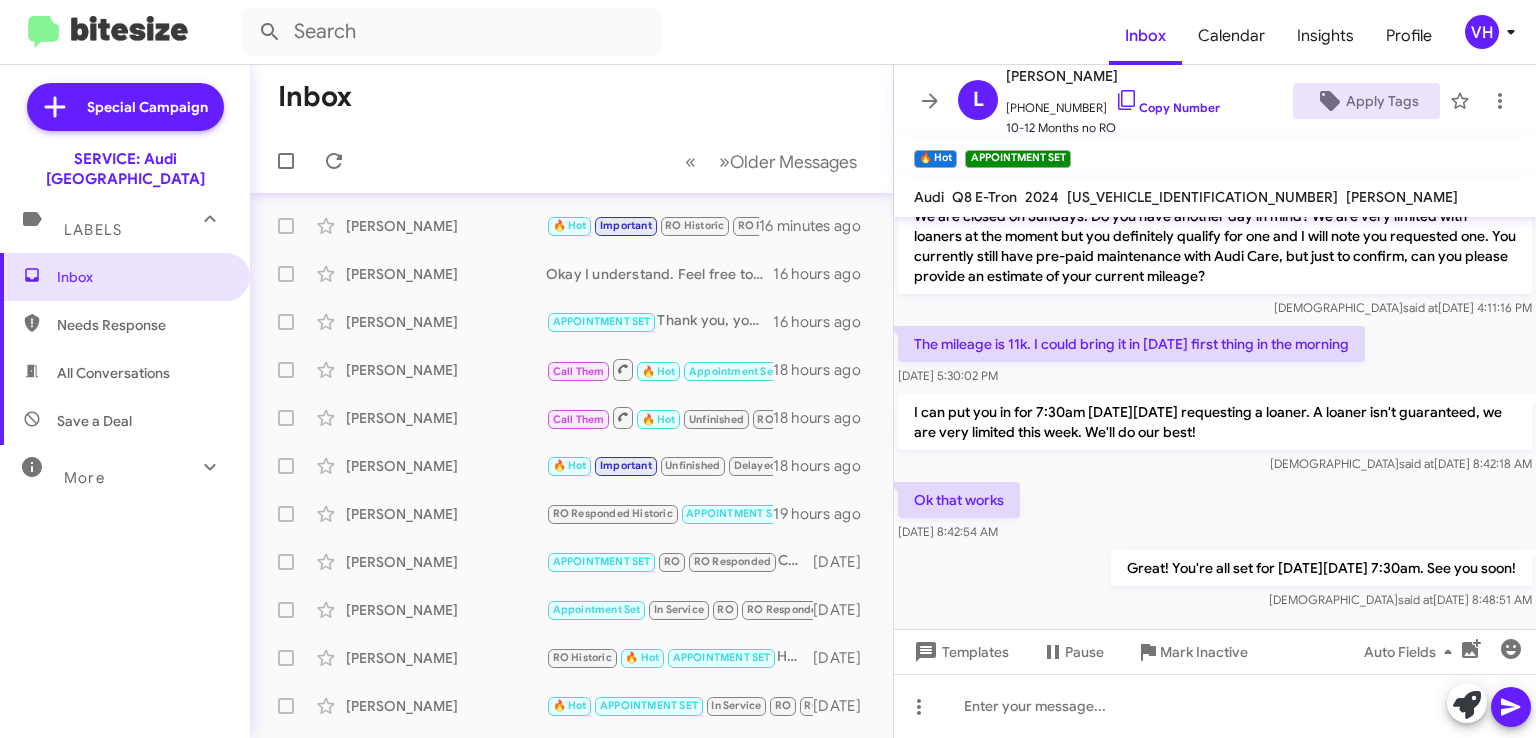 scroll, scrollTop: 0, scrollLeft: 0, axis: both 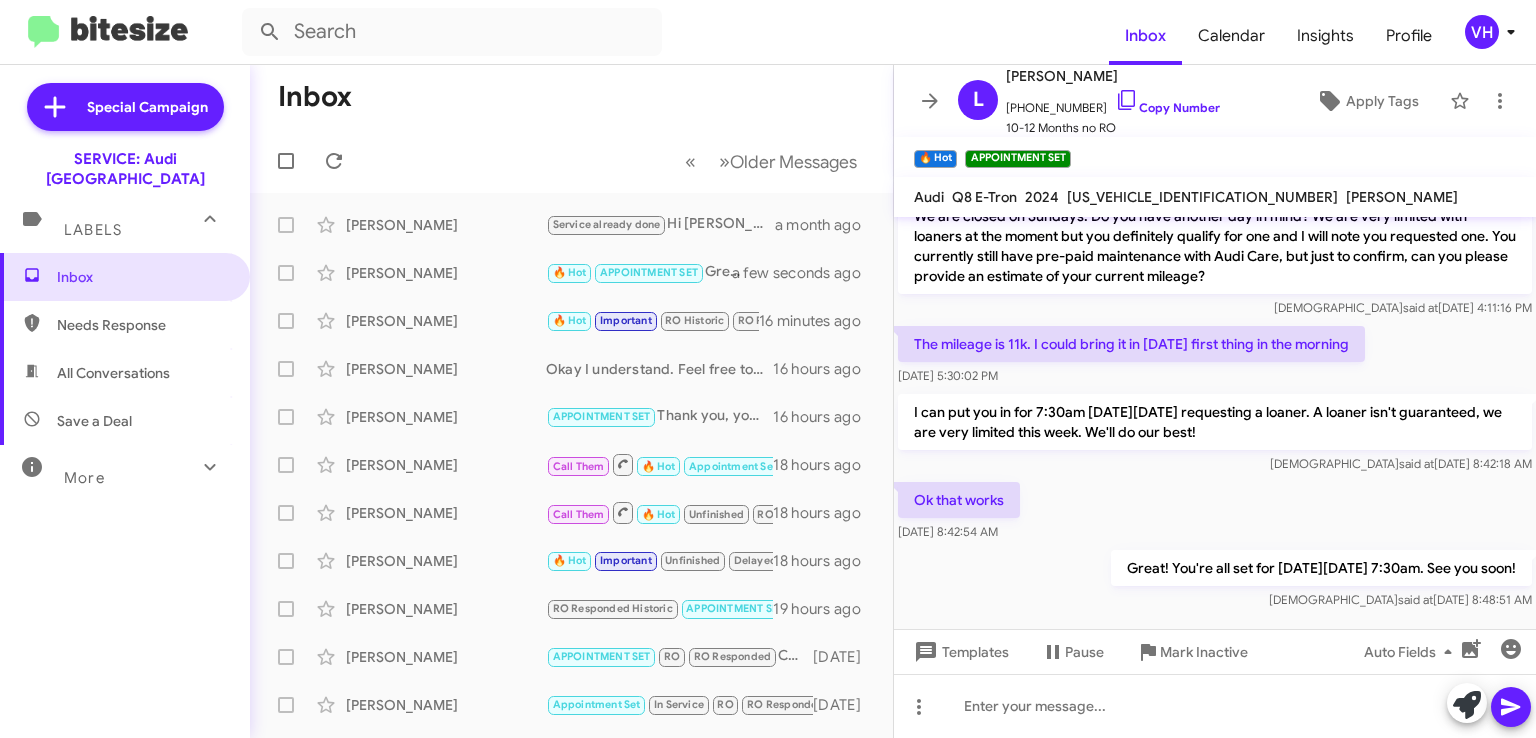 click on "Labels" at bounding box center (105, 221) 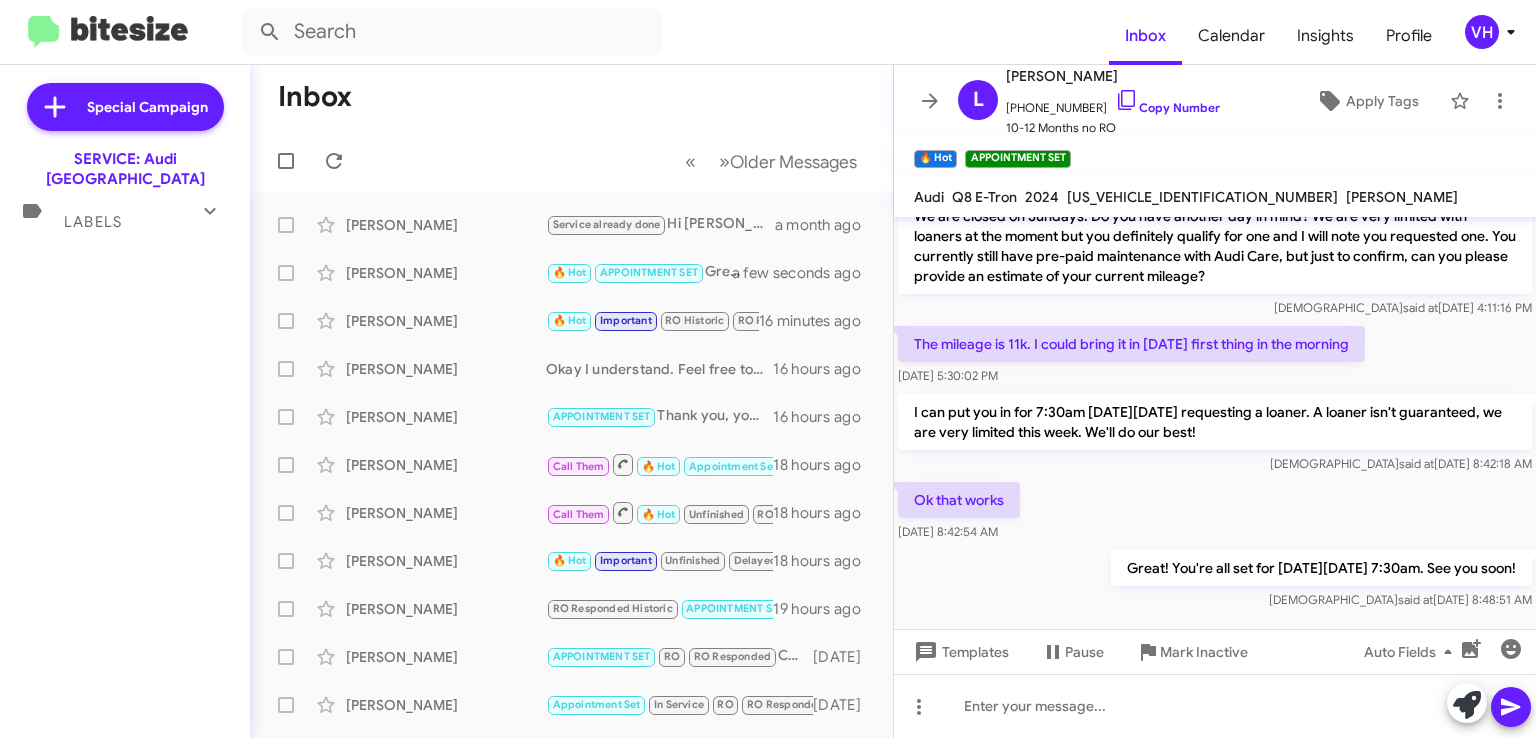 click on "Labels" at bounding box center (105, 213) 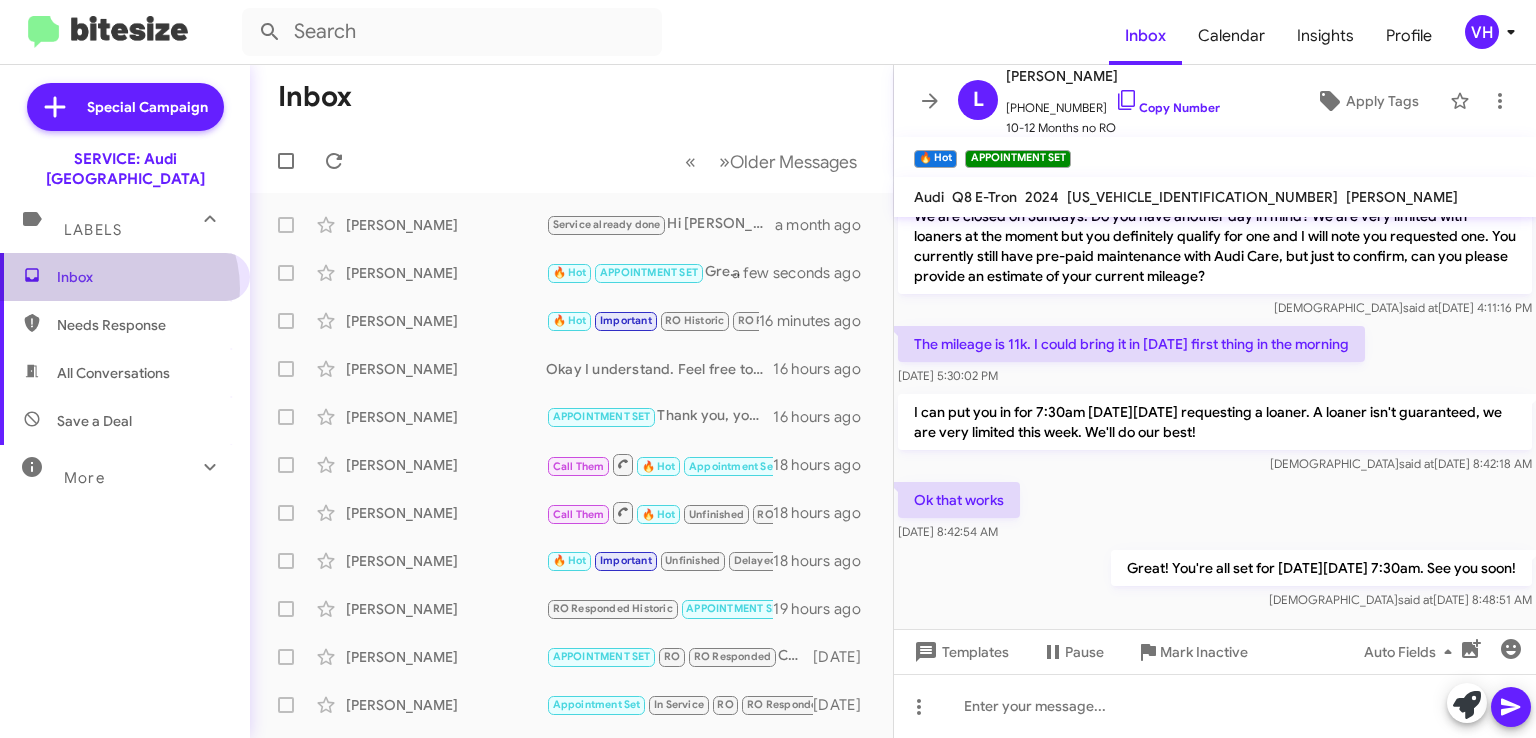 click on "Inbox" at bounding box center [125, 277] 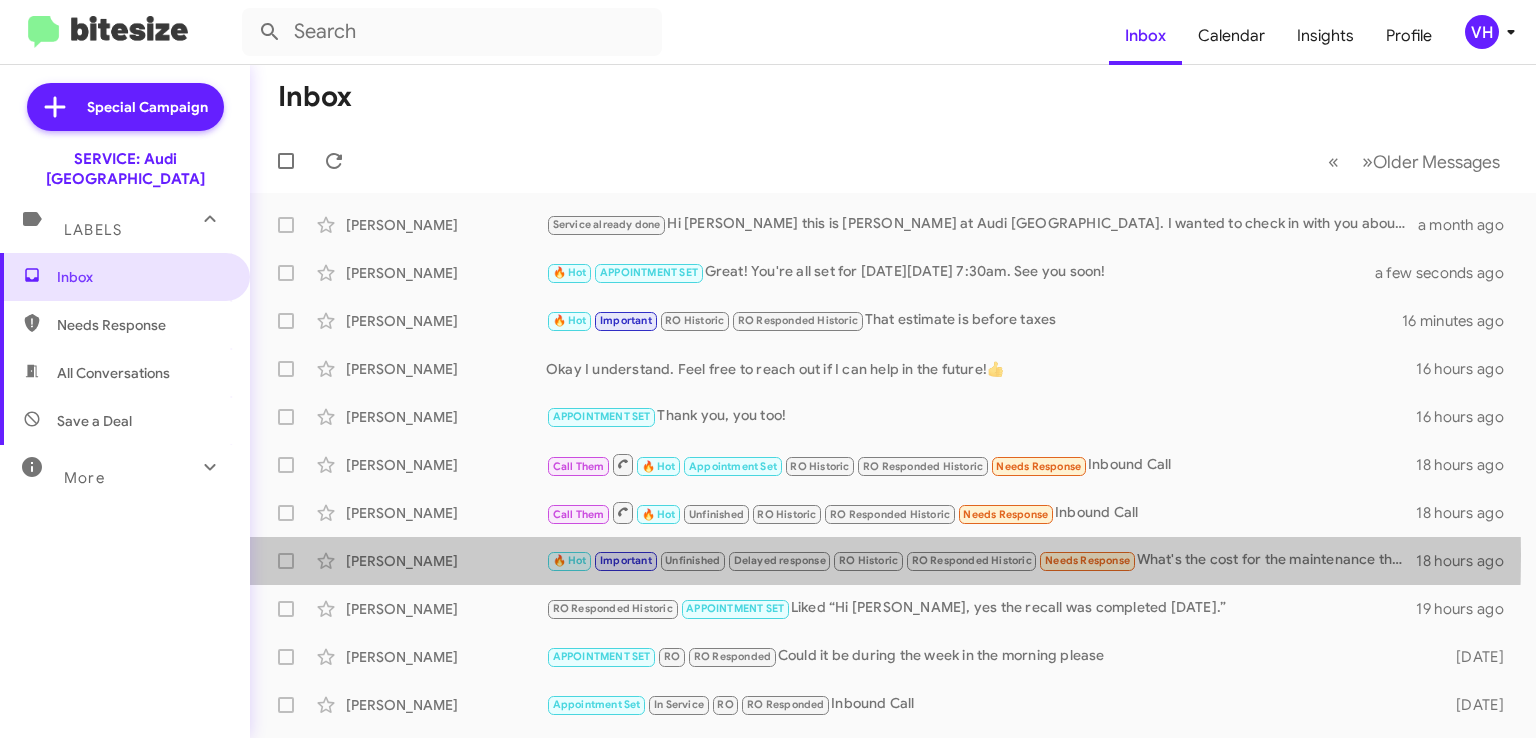 click on "[PERSON_NAME]" 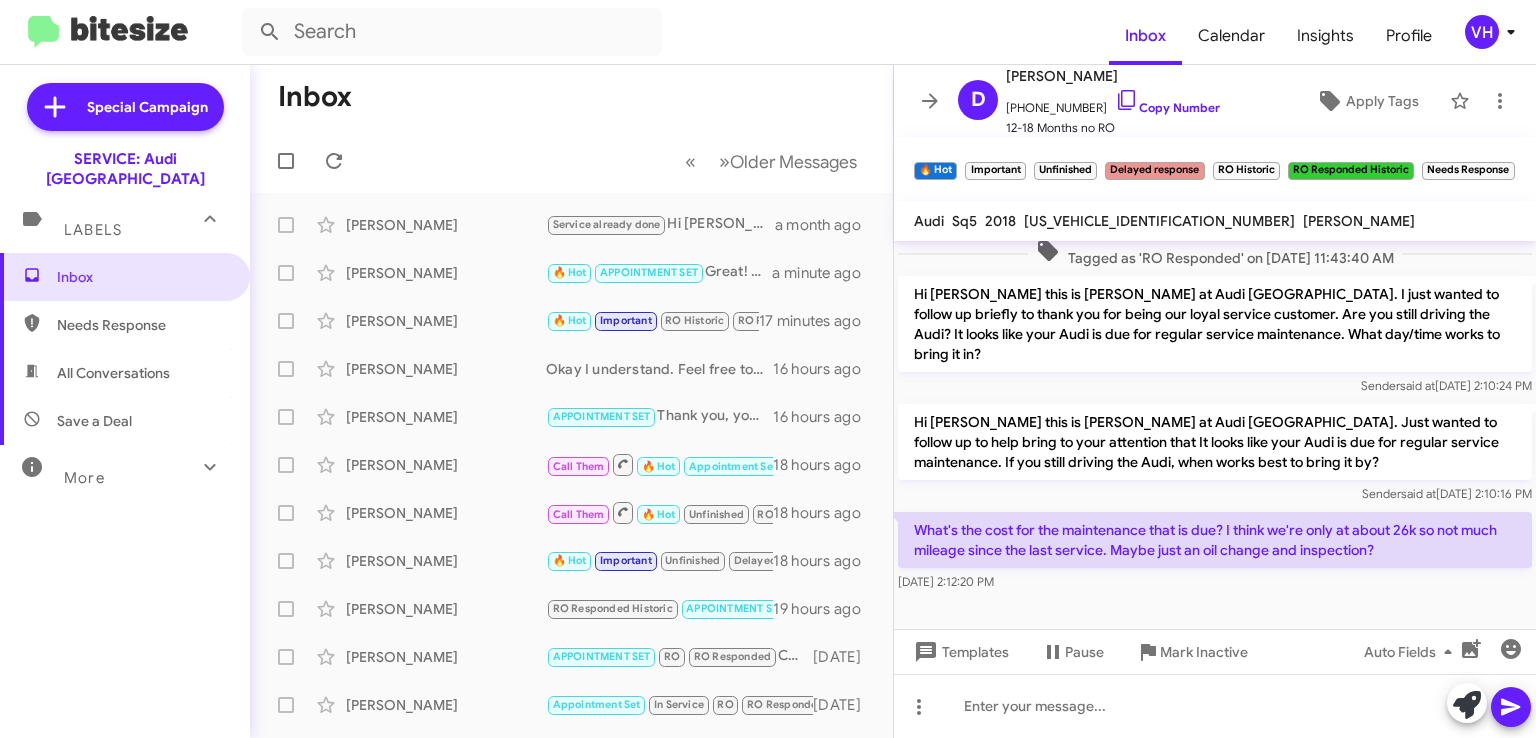 scroll, scrollTop: 1296, scrollLeft: 0, axis: vertical 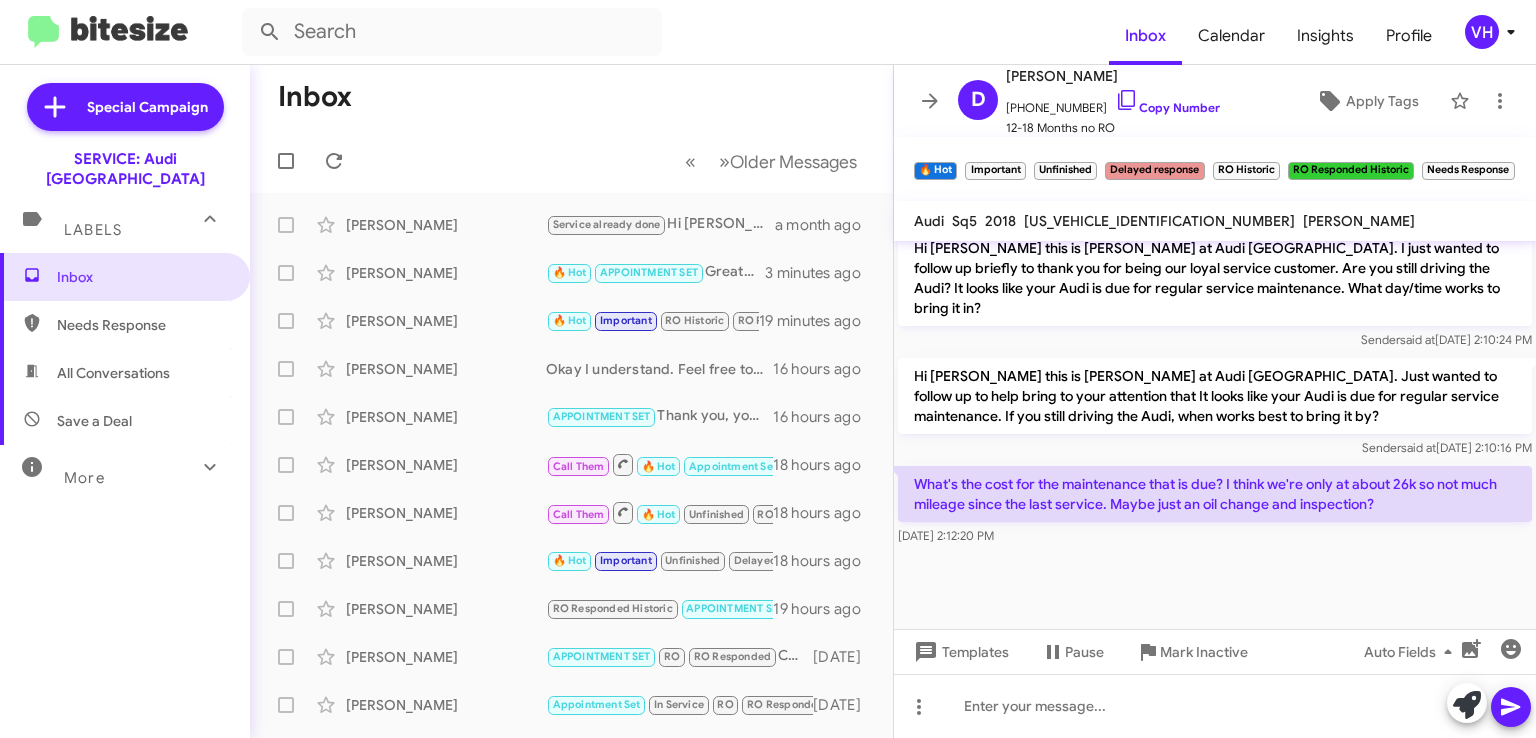 click on "[US_VEHICLE_IDENTIFICATION_NUMBER]" 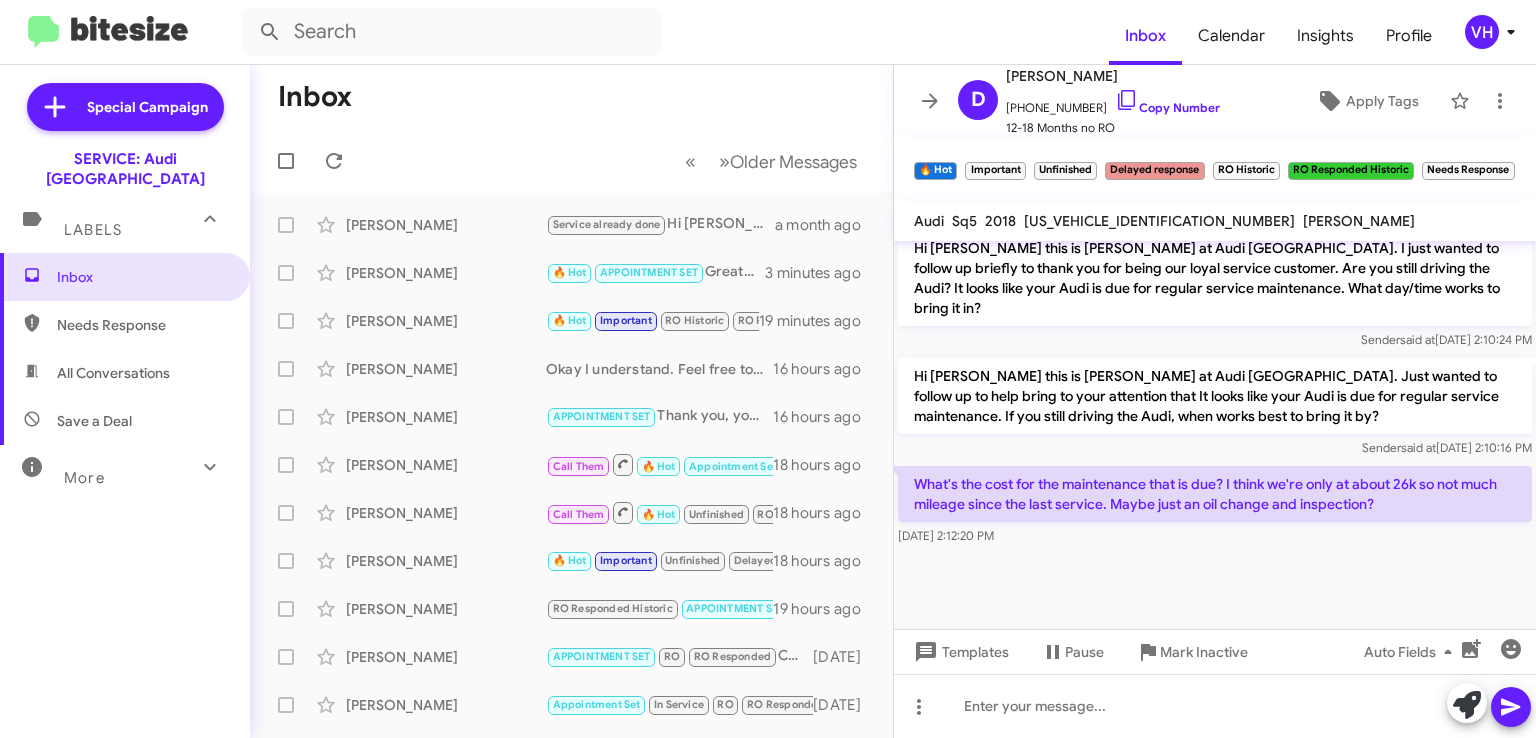 click on "[US_VEHICLE_IDENTIFICATION_NUMBER]" 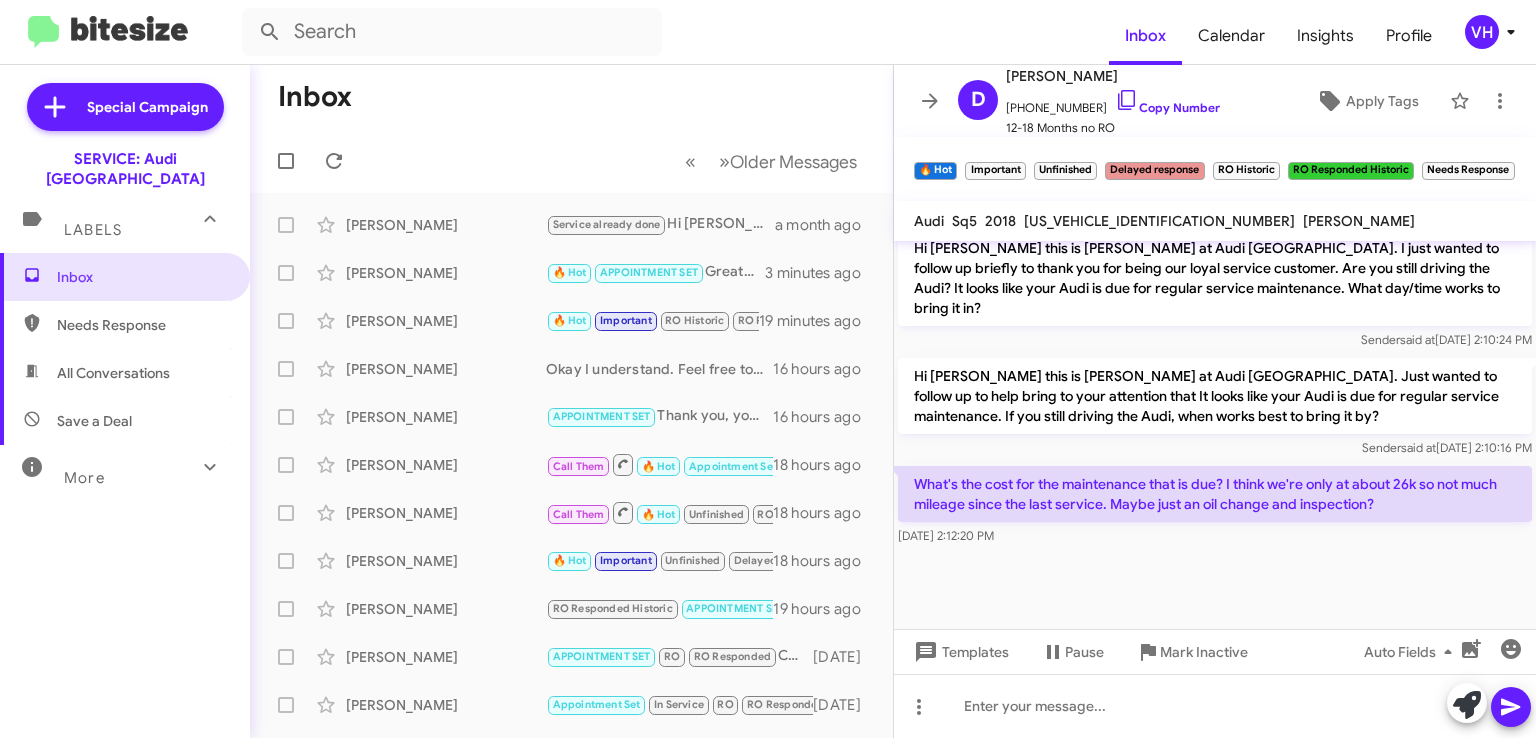 copy on "[US_VEHICLE_IDENTIFICATION_NUMBER]" 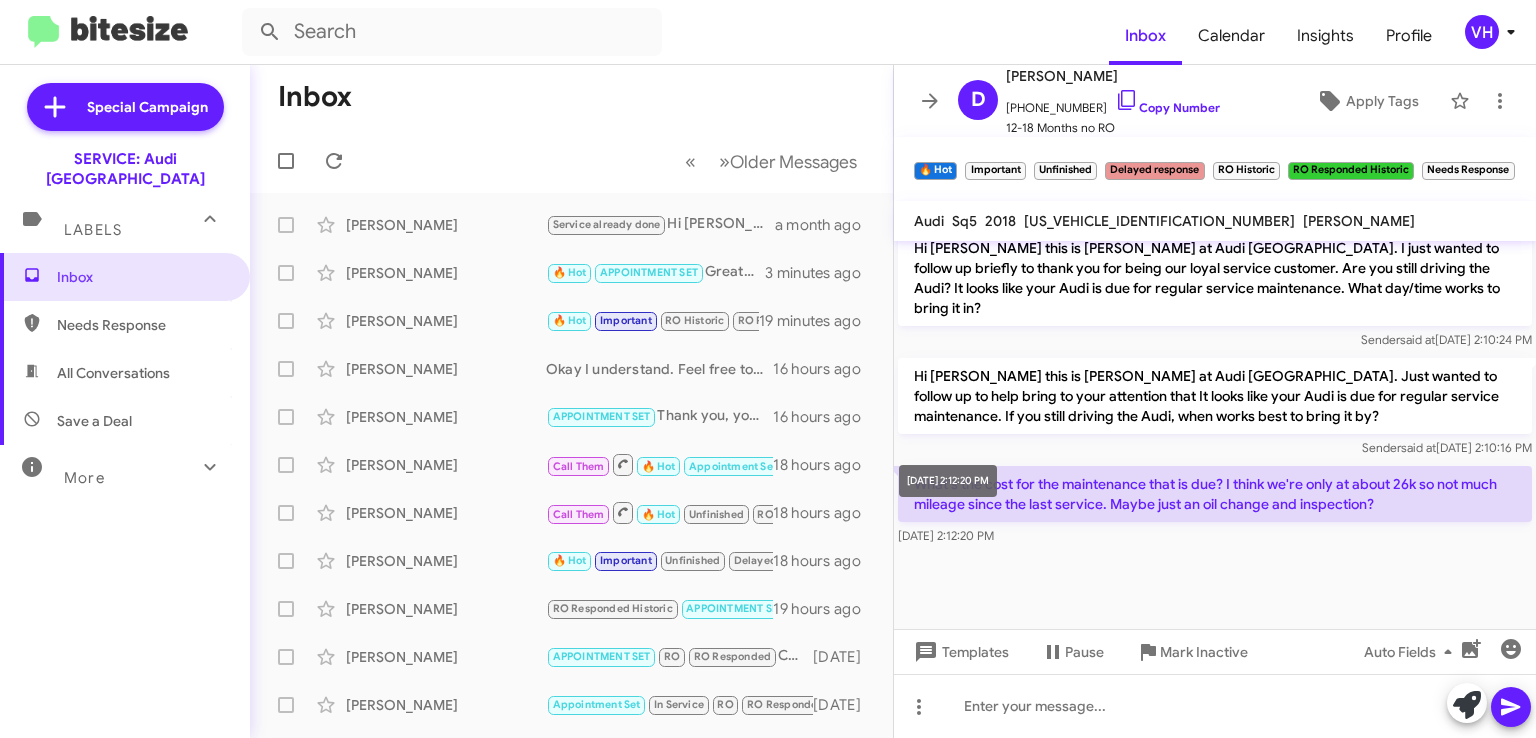 click on "[DATE] 2:12:20 PM" at bounding box center [948, 481] 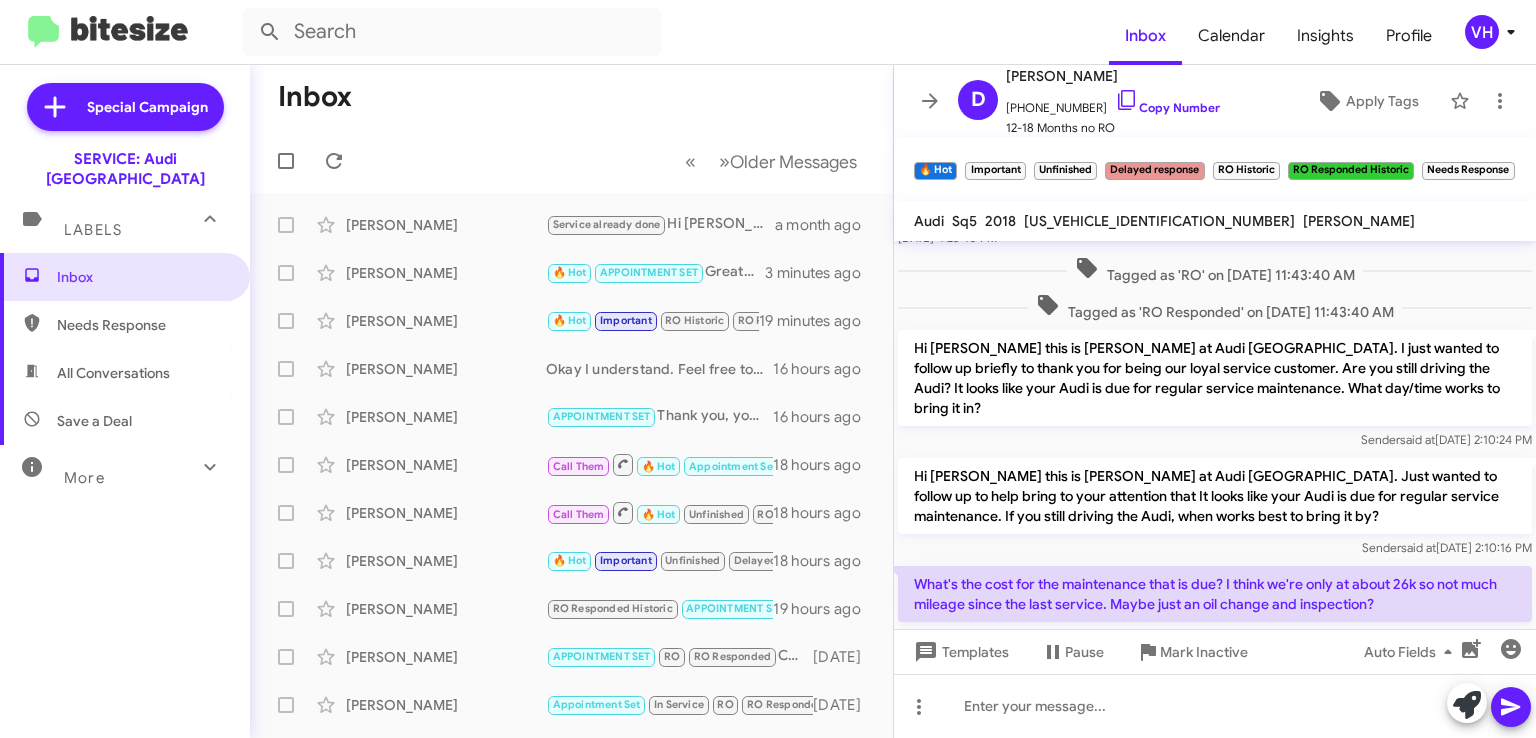 scroll, scrollTop: 1296, scrollLeft: 0, axis: vertical 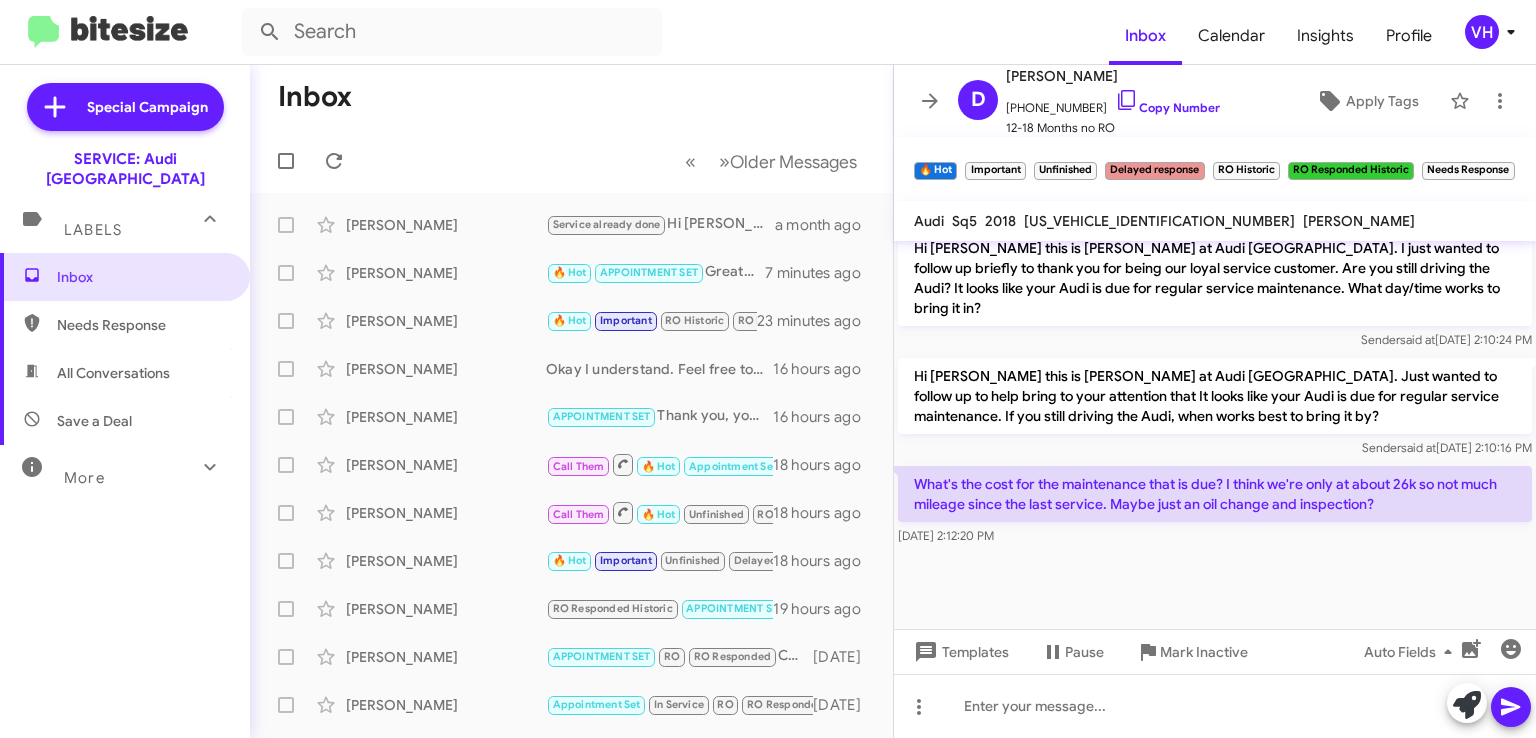 click on "[US_VEHICLE_IDENTIFICATION_NUMBER]" 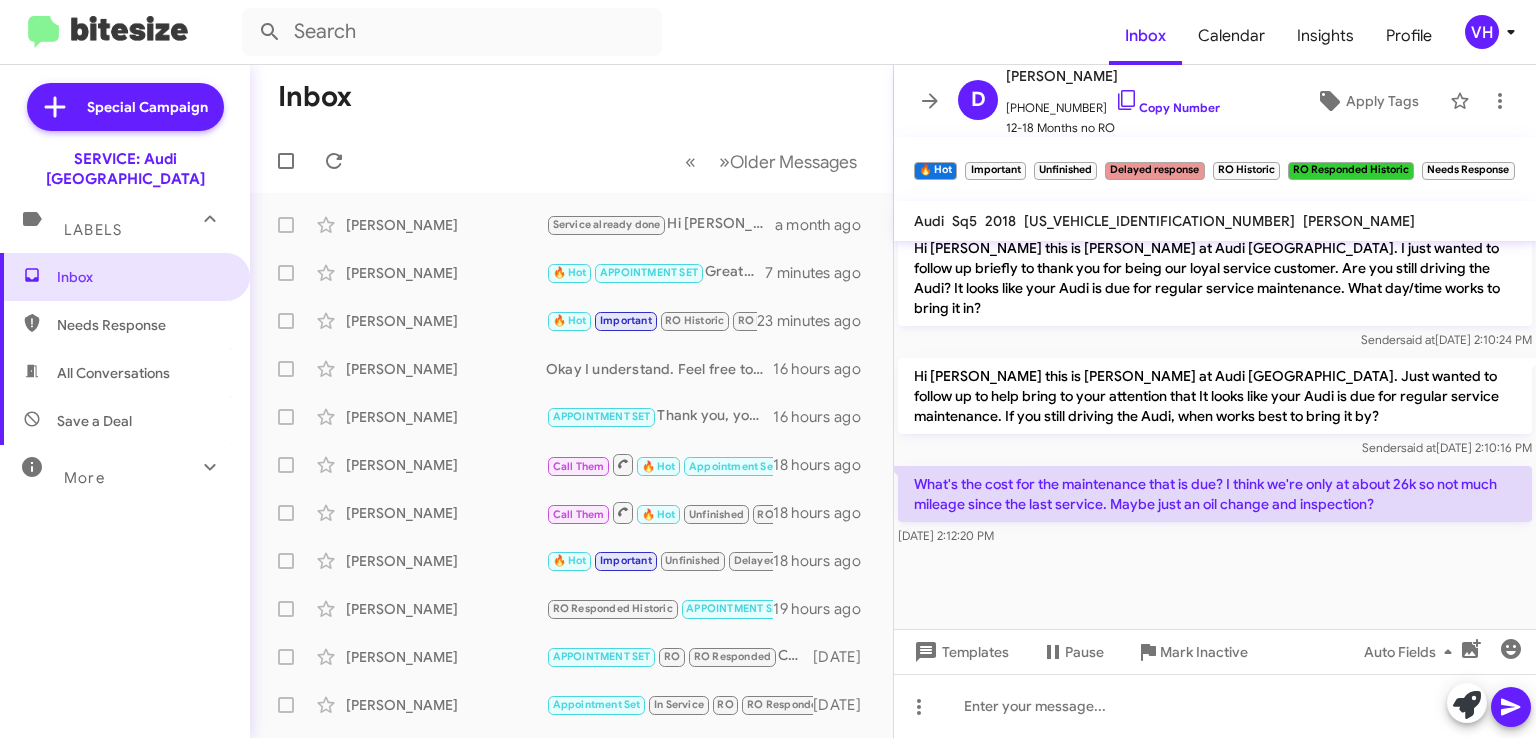 copy on "[US_VEHICLE_IDENTIFICATION_NUMBER]" 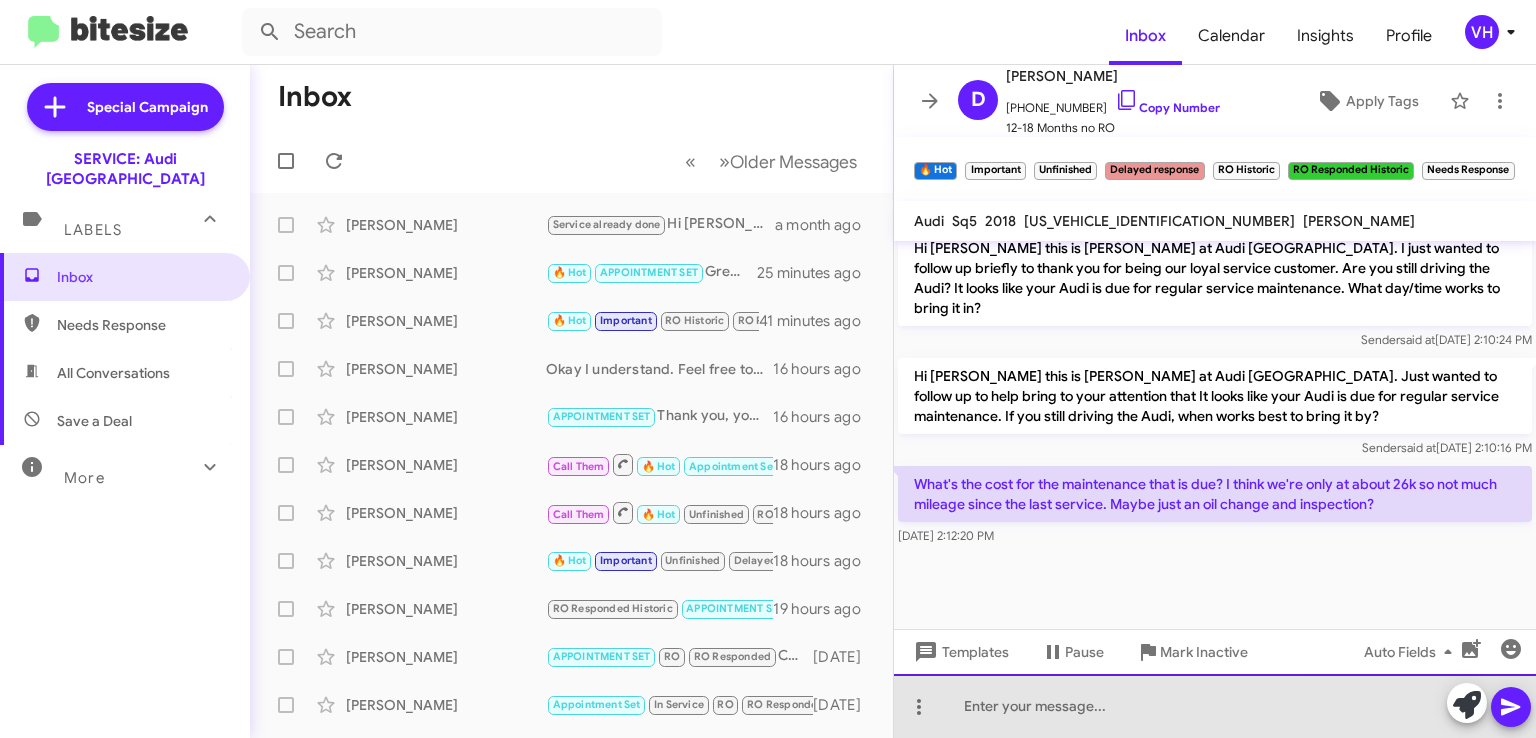 click 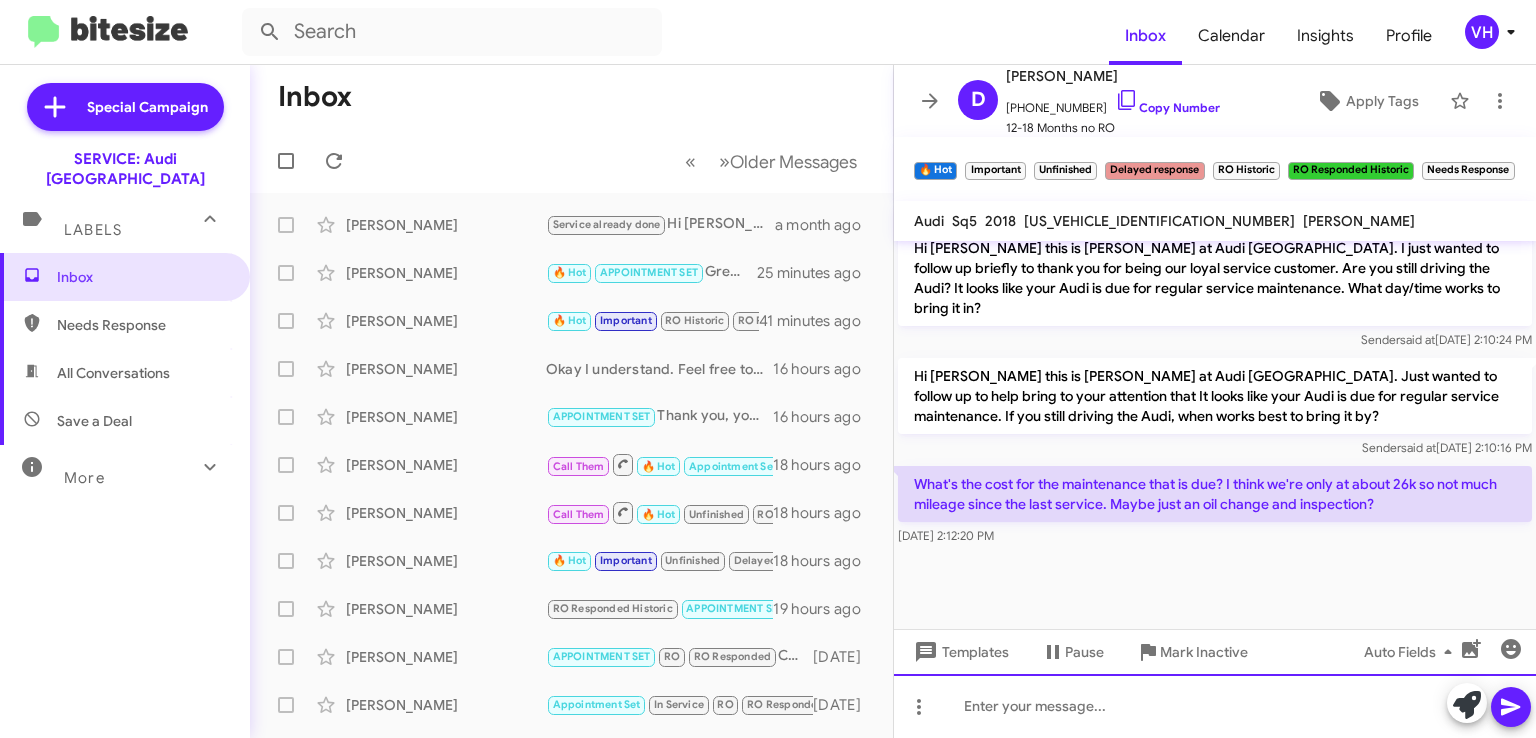 type 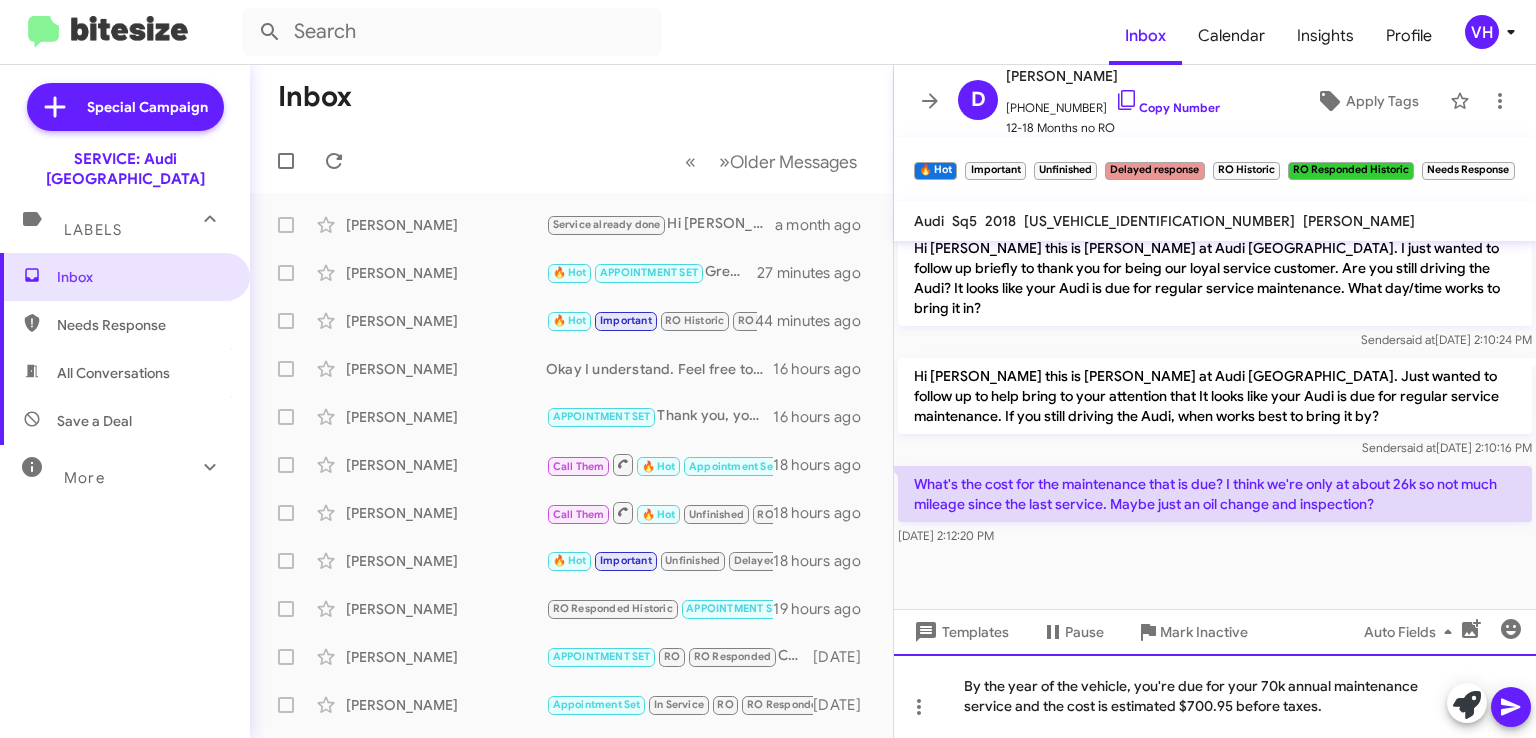 click on "By the year of the vehicle, you're due for your 70k annual maintenance service and the cost is estimated $700.95 before taxes." 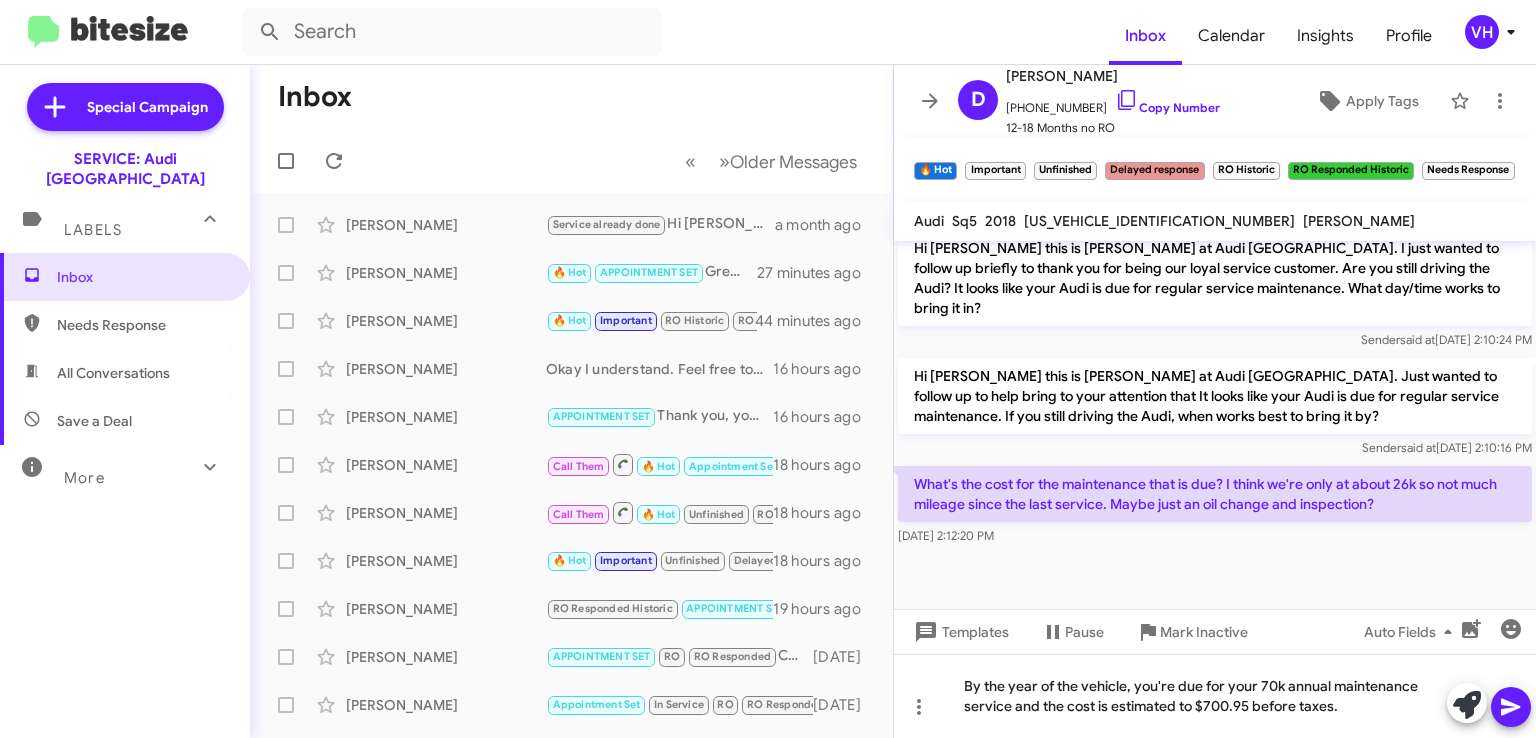 click 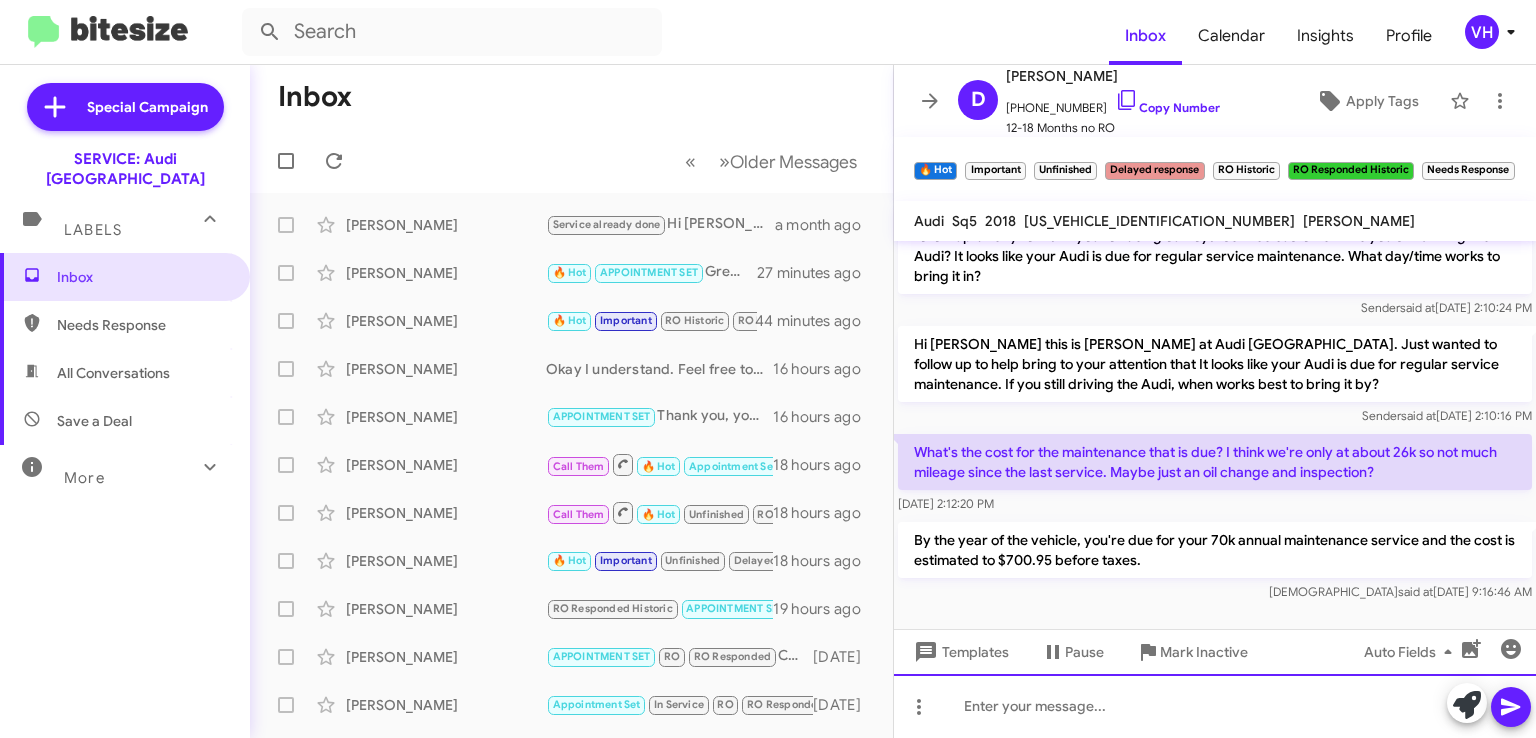 scroll, scrollTop: 1804, scrollLeft: 0, axis: vertical 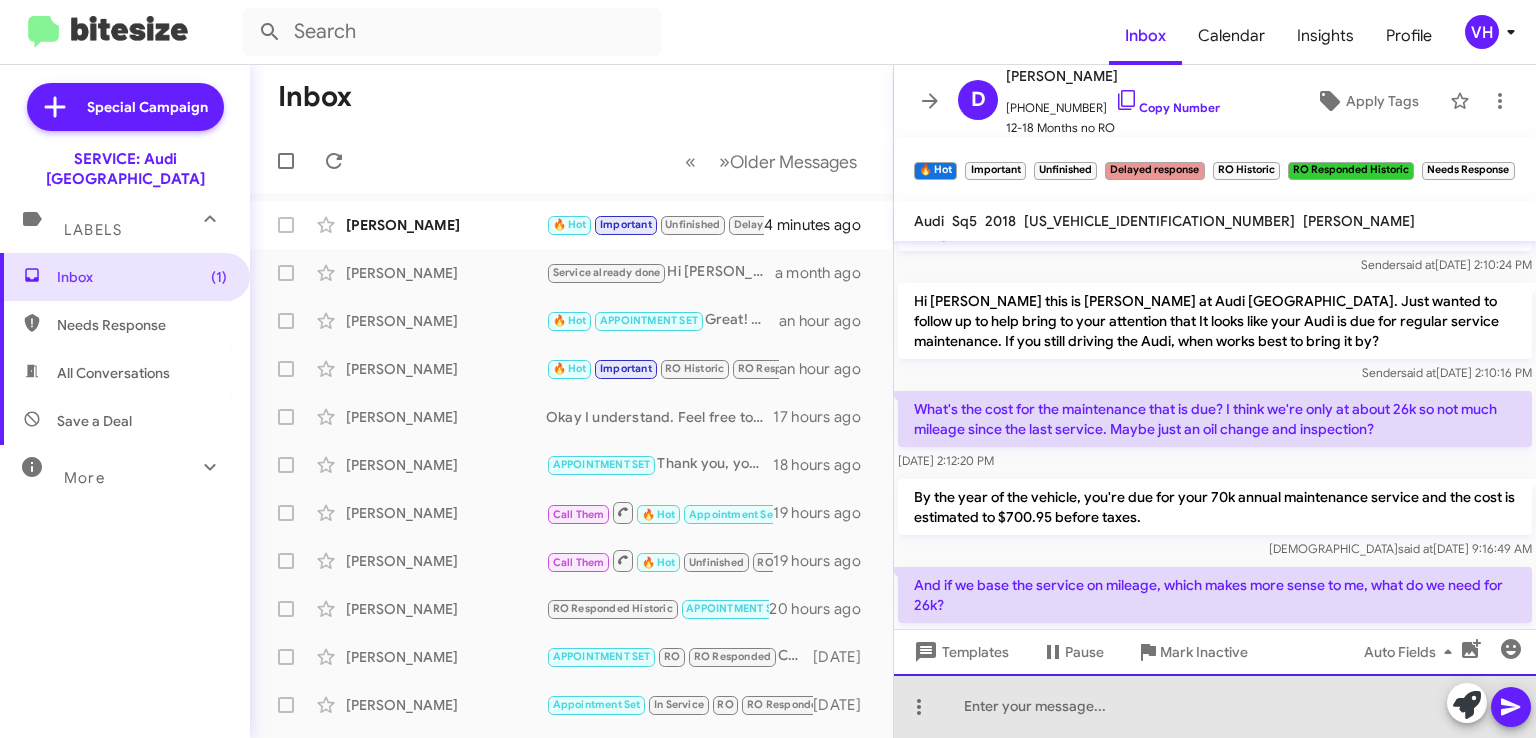 click 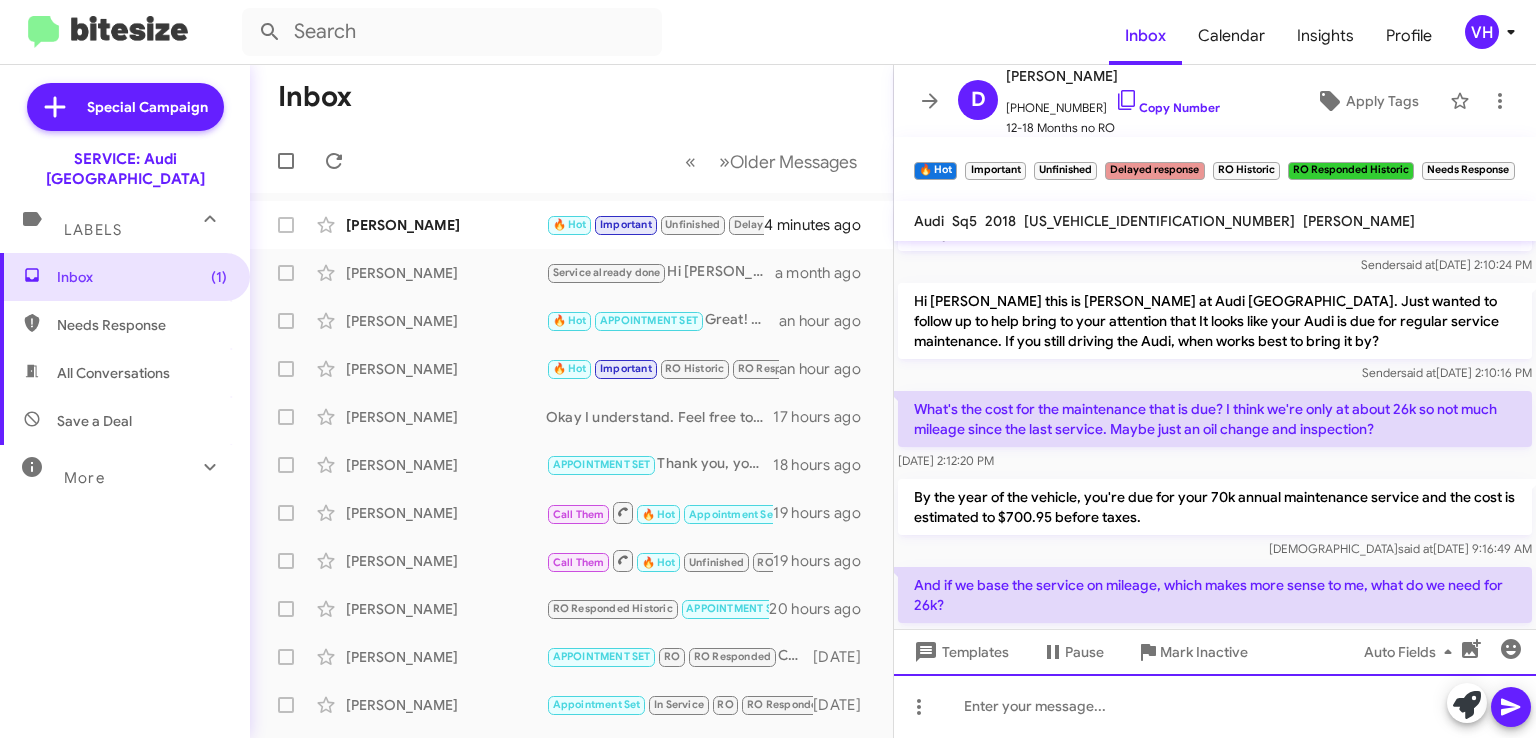 type 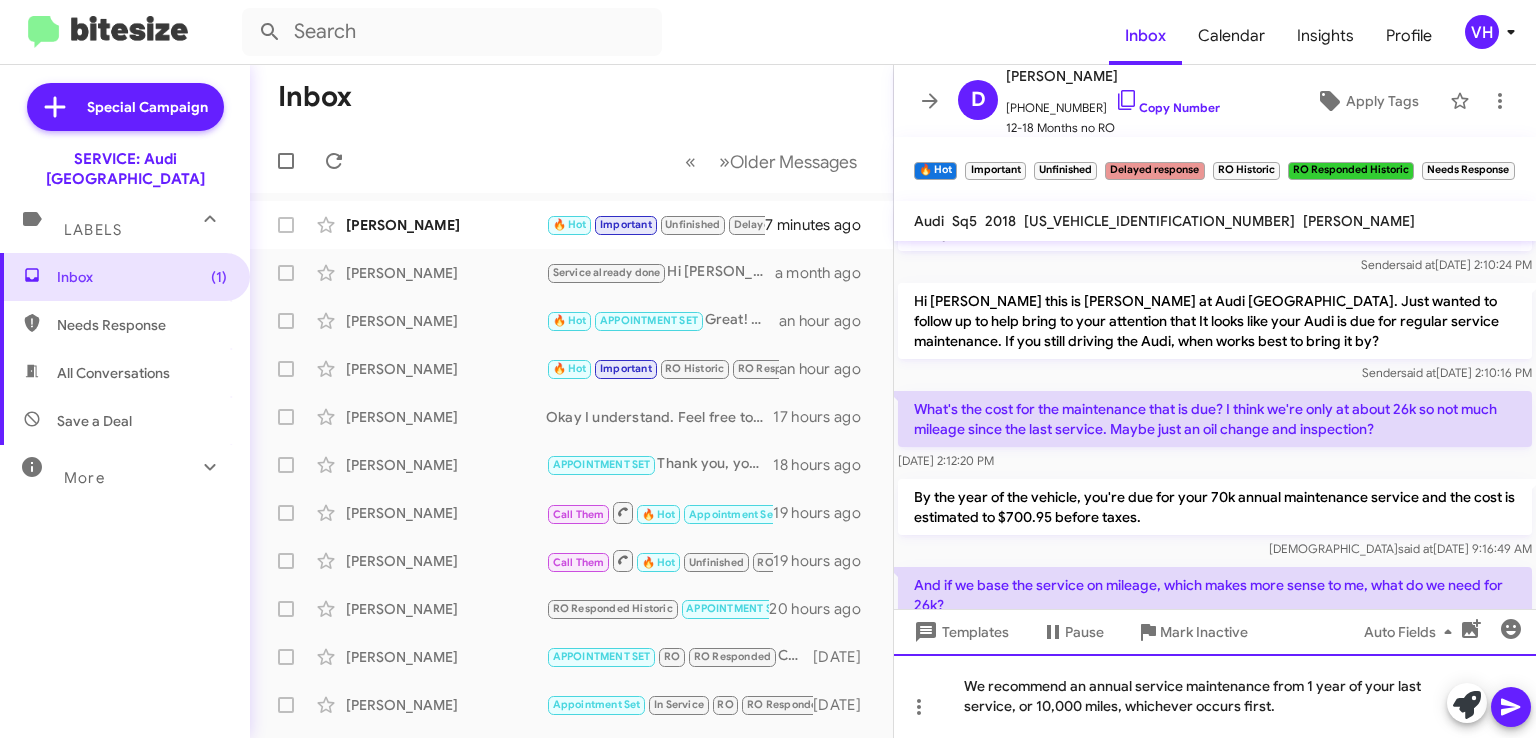 click on "We recommend an annual service maintenance from 1 year of your last service, or 10,000 miles, whichever occurs first." 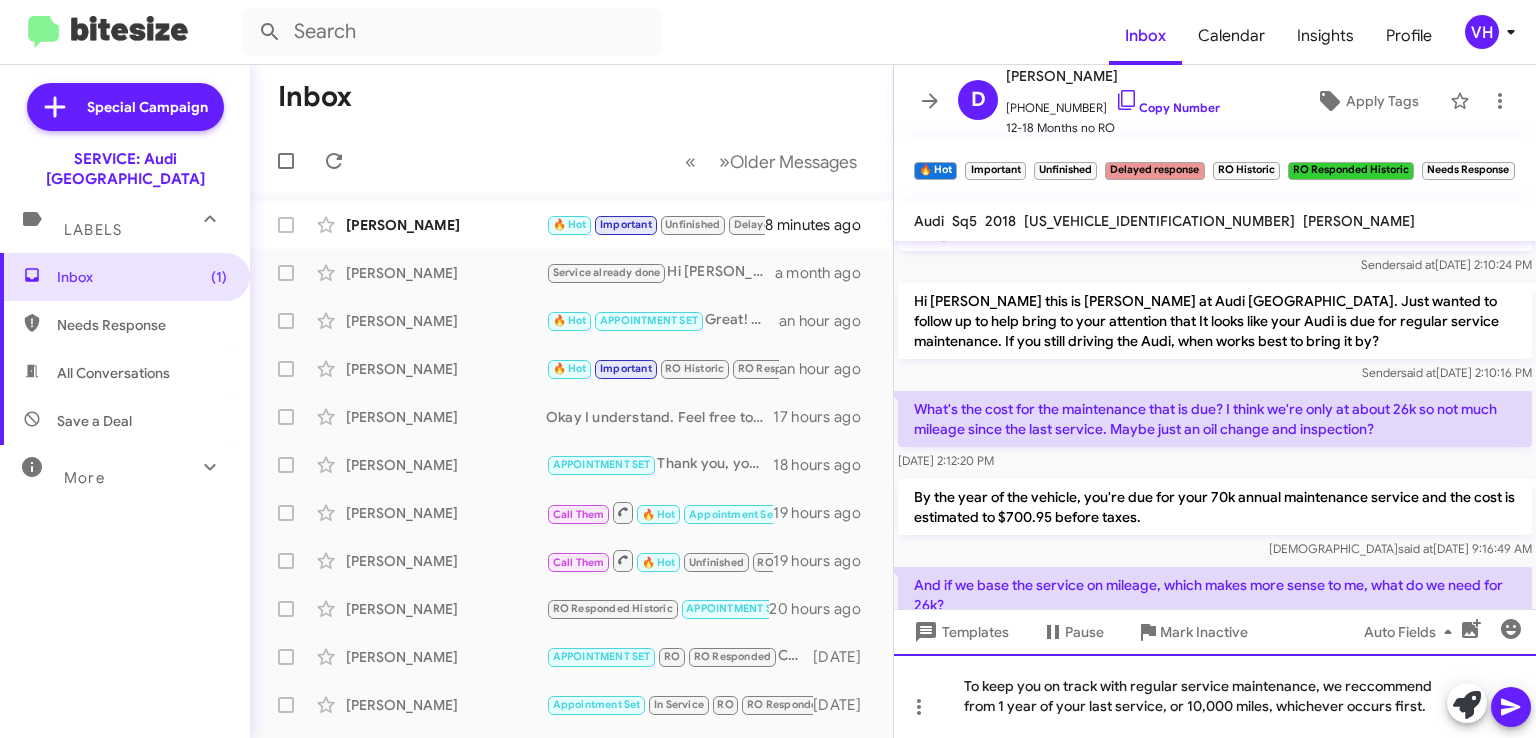 click on "To keep you on track with regular service maintenance, we reccommend  from 1 year of your last service, or 10,000 miles, whichever occurs first." 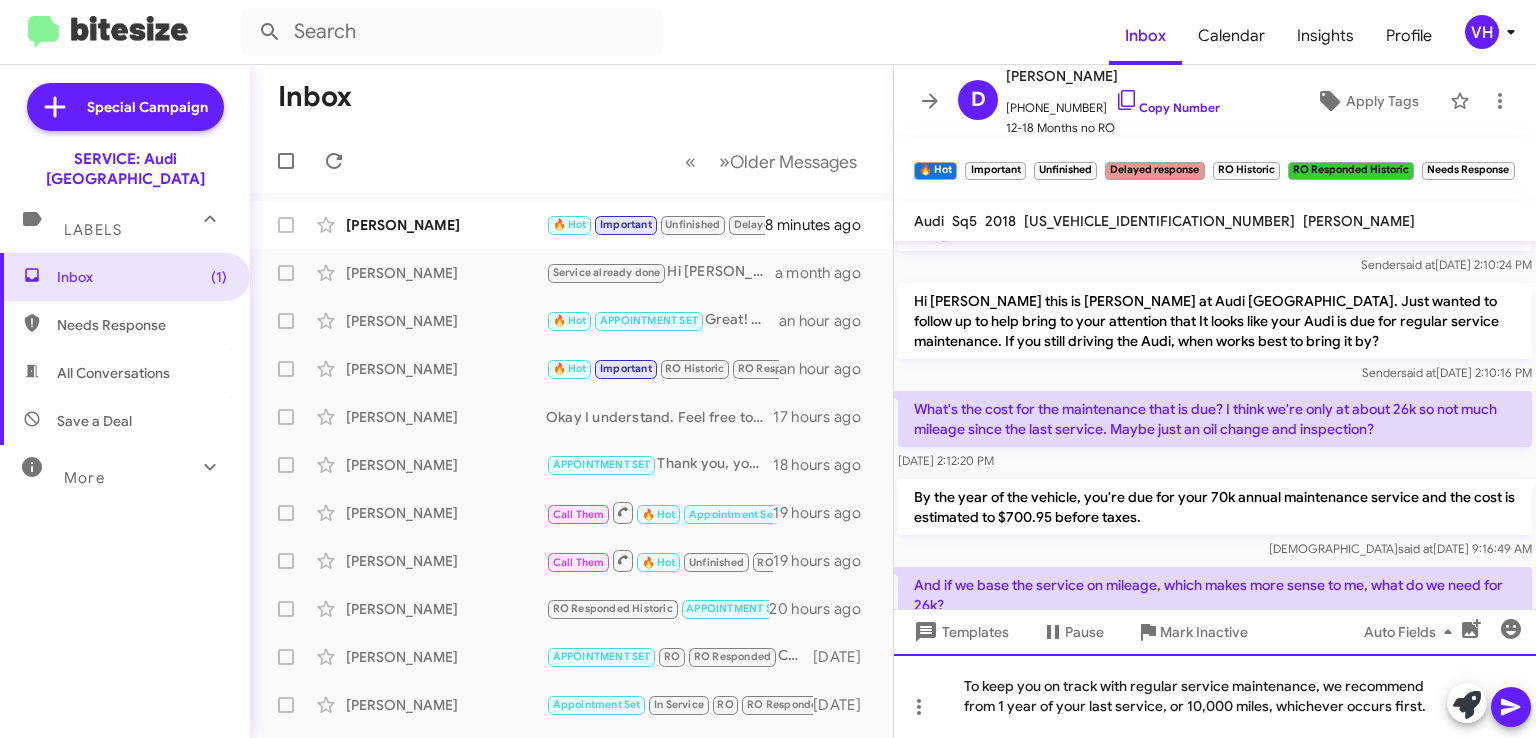 click on "To keep you on track with regular service maintenance, we recommend  from 1 year of your last service, or 10,000 miles, whichever occurs first." 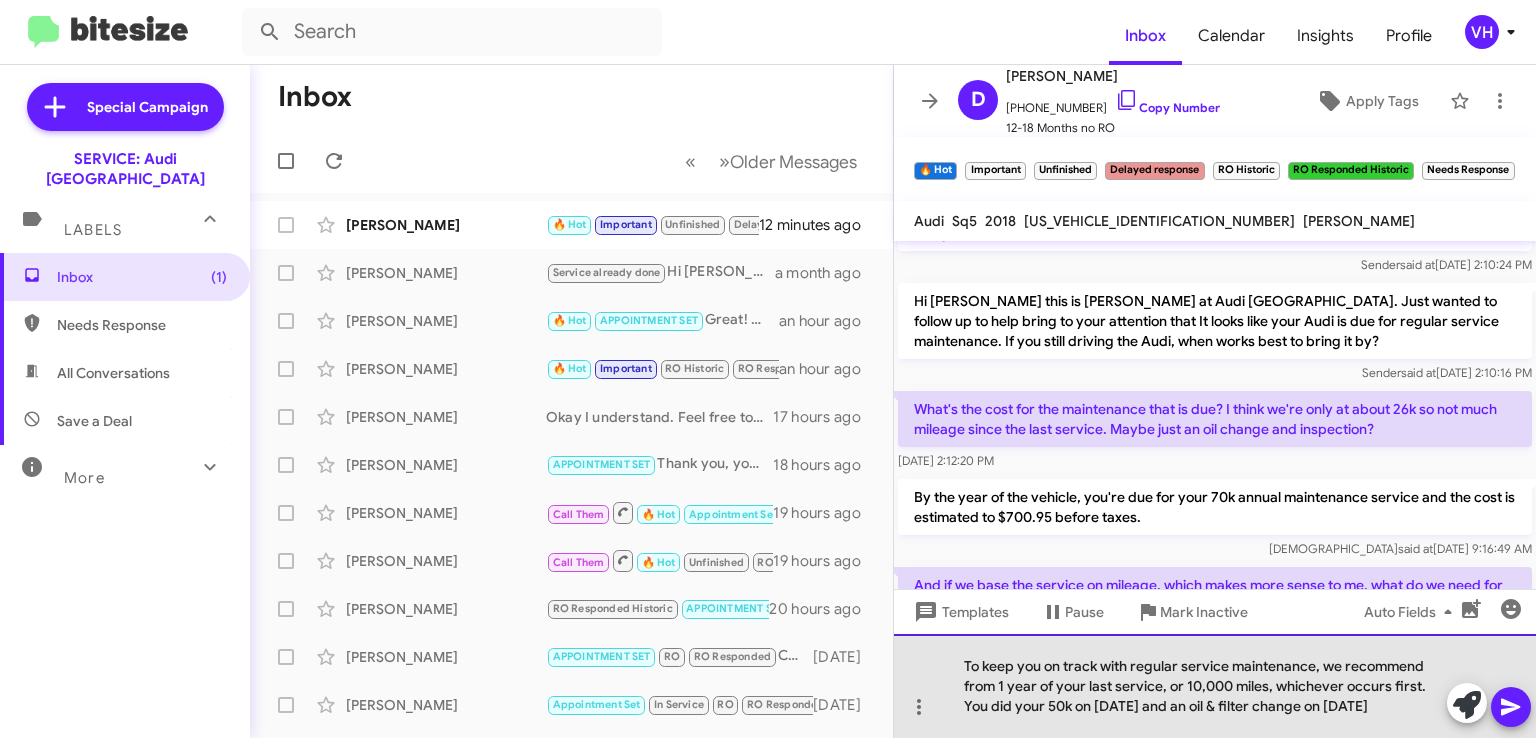 click on "To keep you on track with regular service maintenance, we recommend from 1 year of your last service, or 10,000 miles, whichever occurs first. You did your 50k on 4/27/23 and an oil & filter change on 6/25/24" 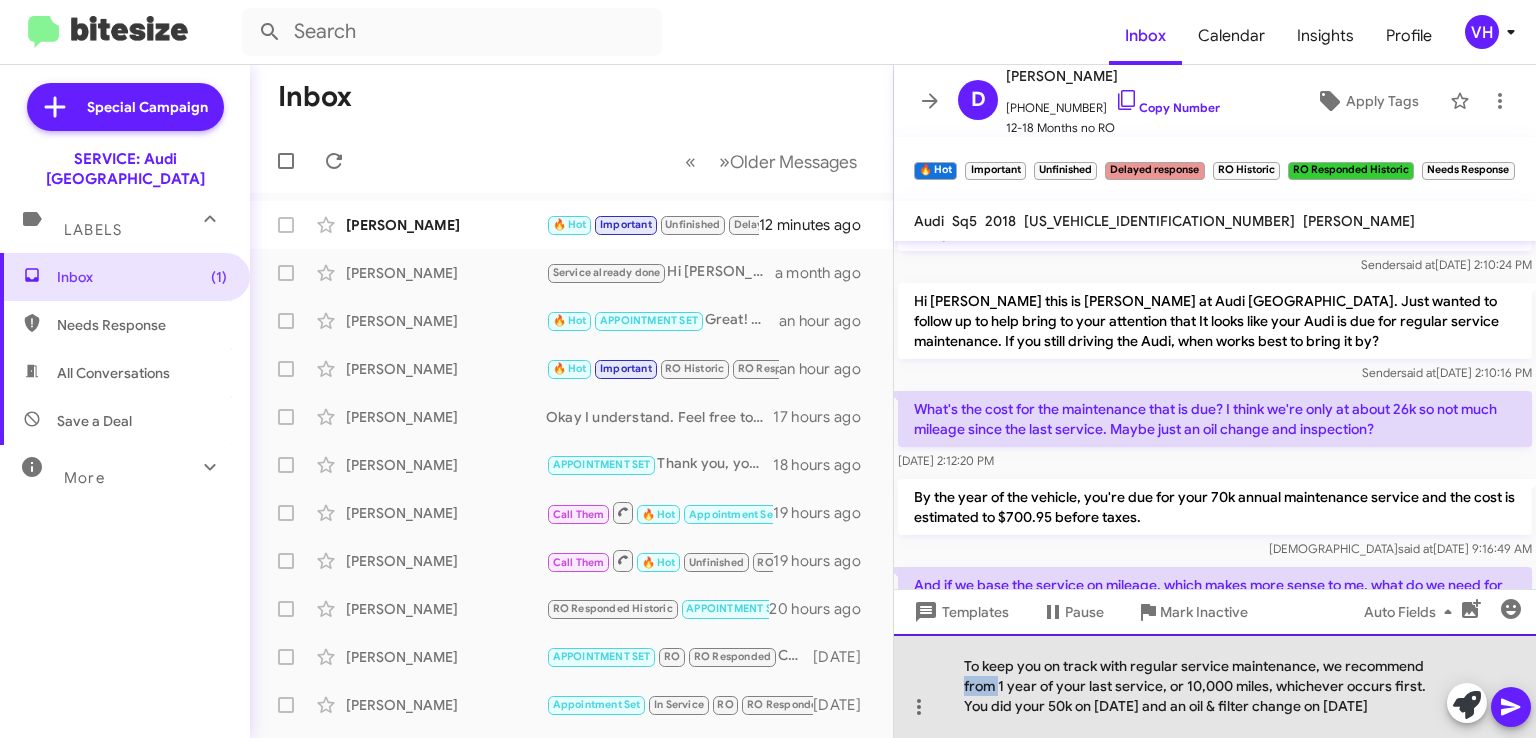 click on "To keep you on track with regular service maintenance, we recommend from 1 year of your last service, or 10,000 miles, whichever occurs first. You did your 50k on 4/27/23 and an oil & filter change on 6/25/24" 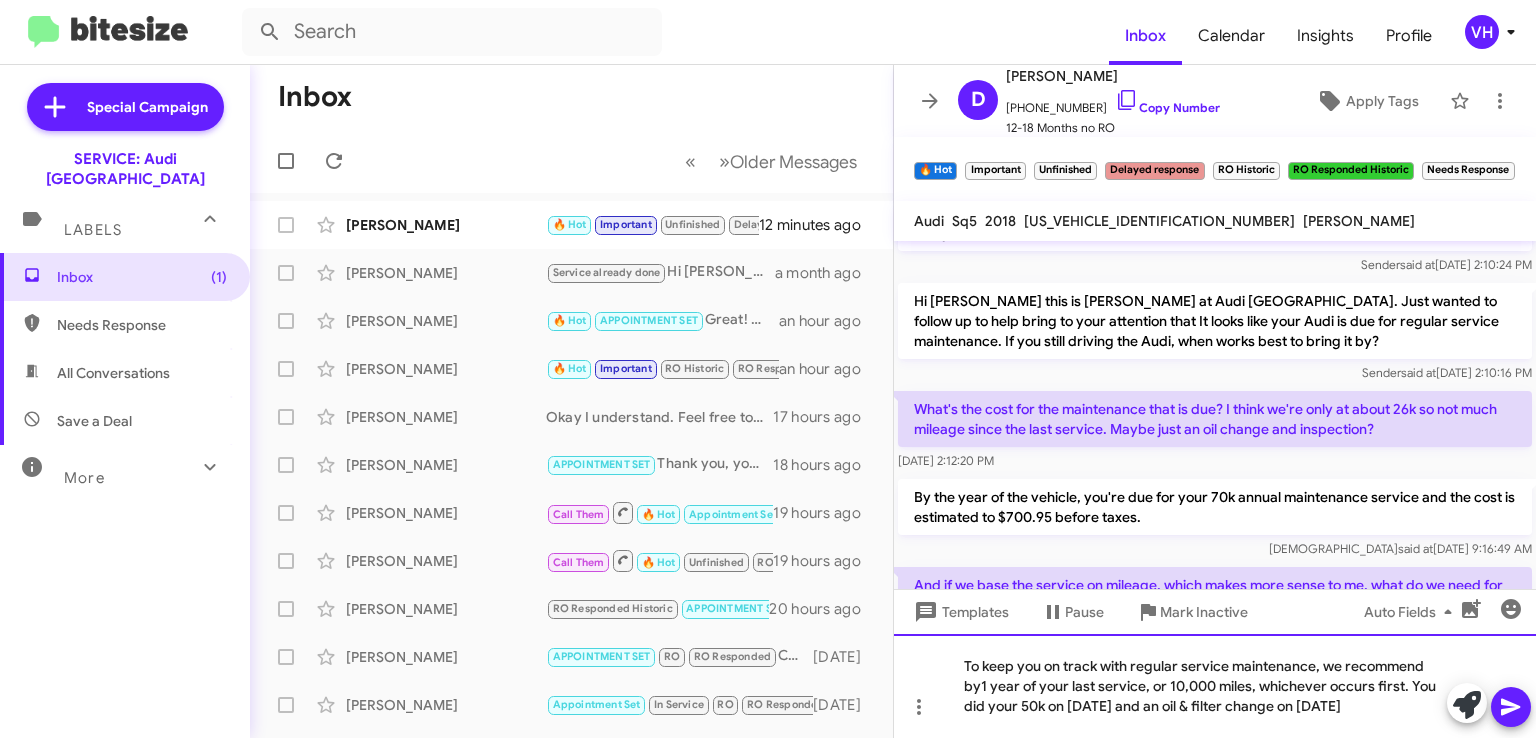 click on "To keep you on track with regular service maintenance, we recommend by1 year of your last service, or 10,000 miles, whichever occurs first. You did your 50k on 4/27/23 and an oil & filter change on 6/25/24" 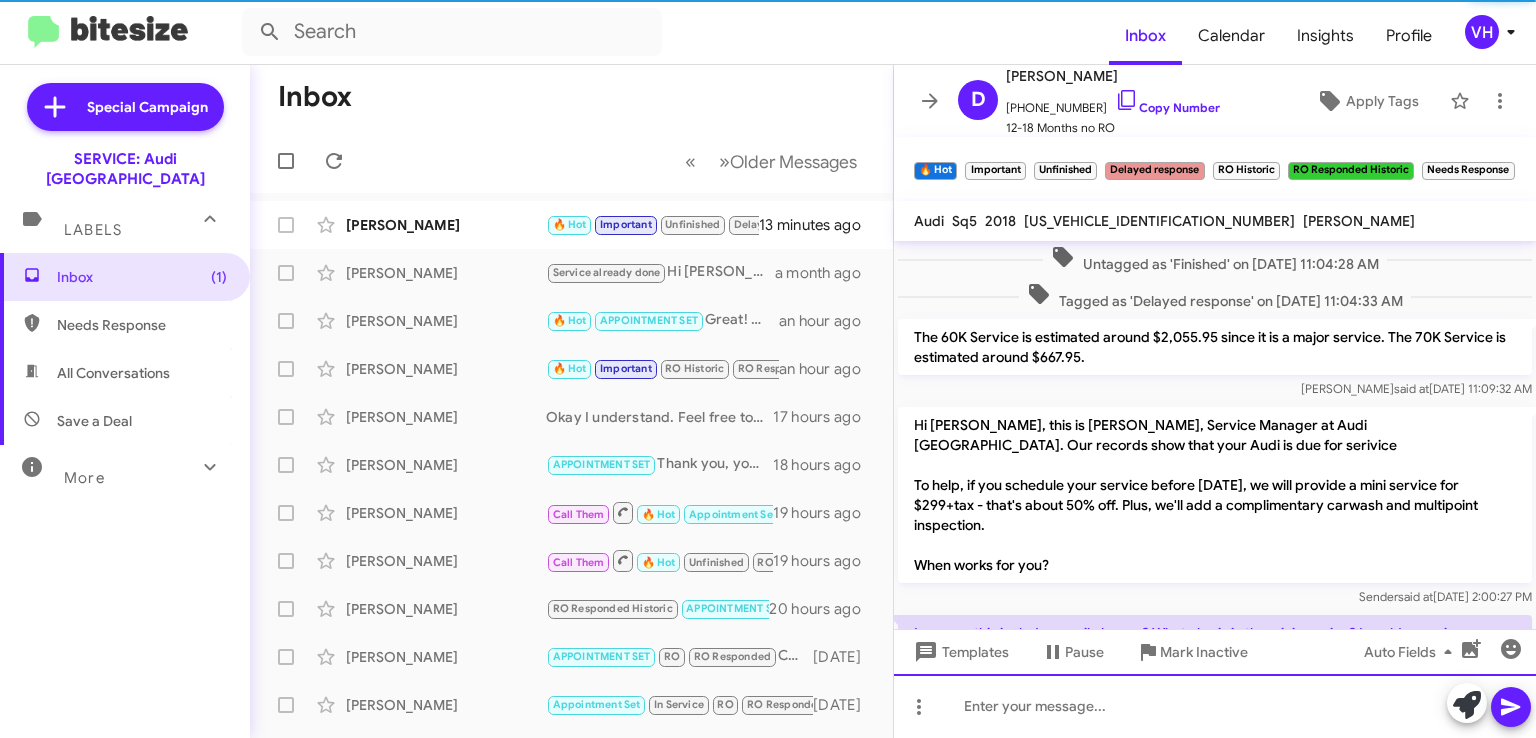 scroll, scrollTop: 100, scrollLeft: 0, axis: vertical 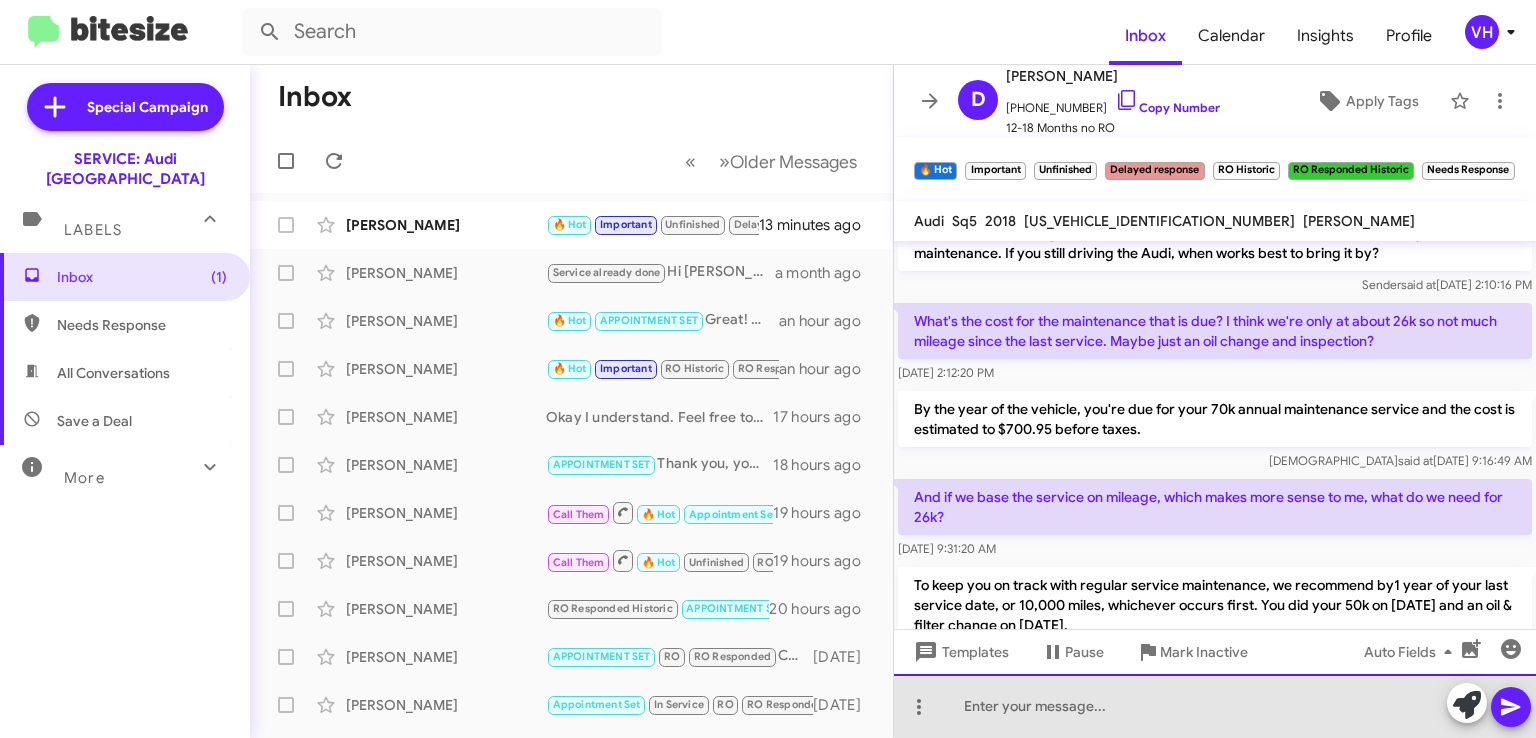click 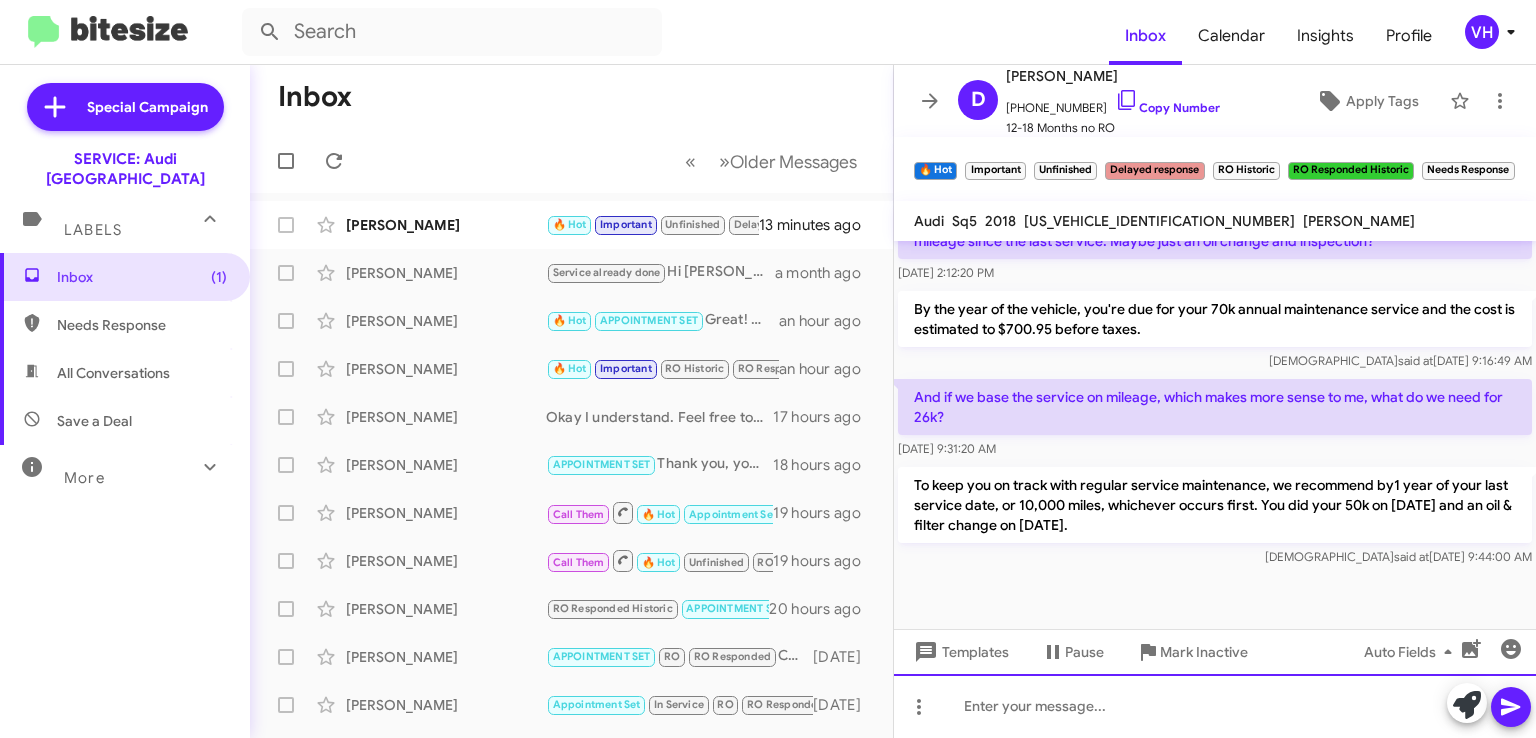scroll, scrollTop: 1891, scrollLeft: 0, axis: vertical 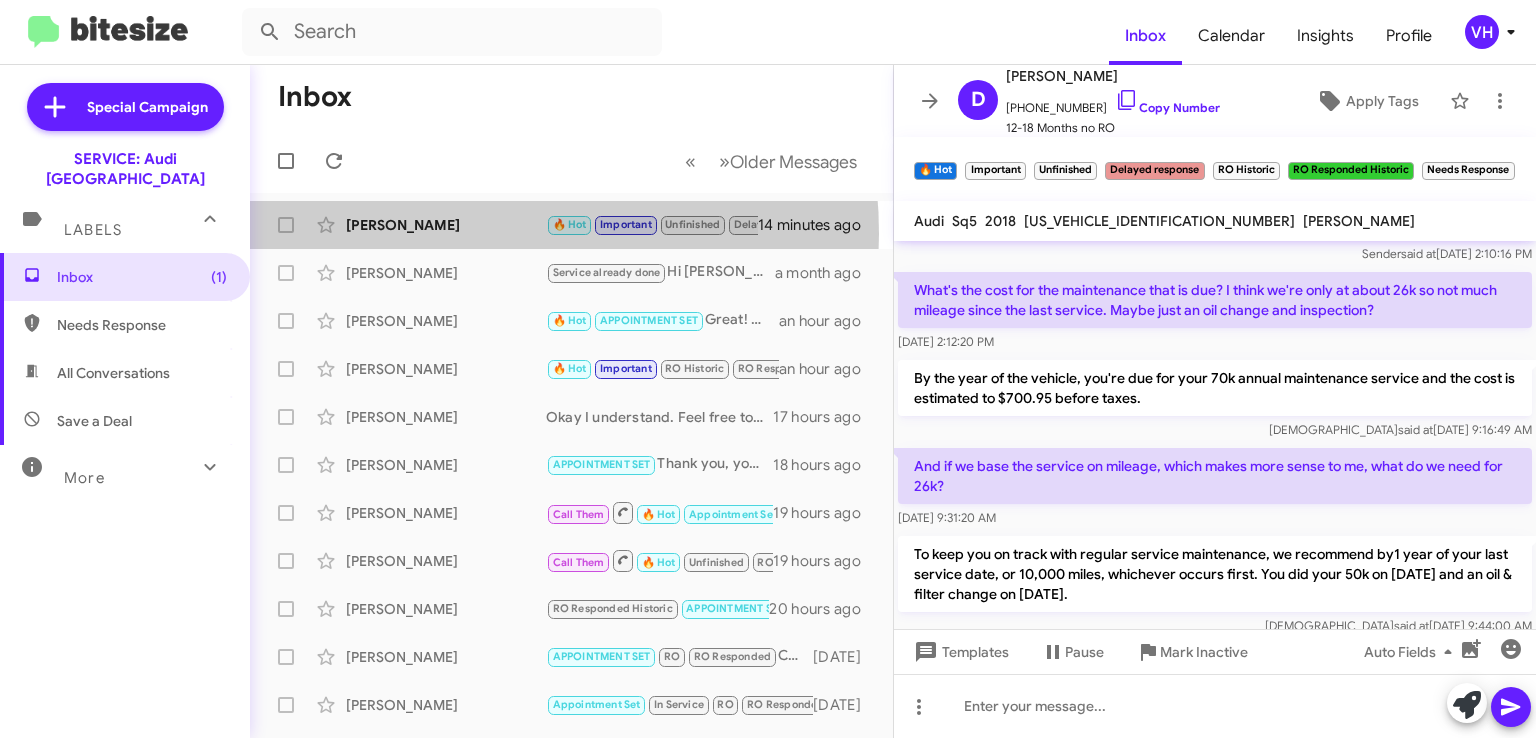 click on "[PERSON_NAME]" 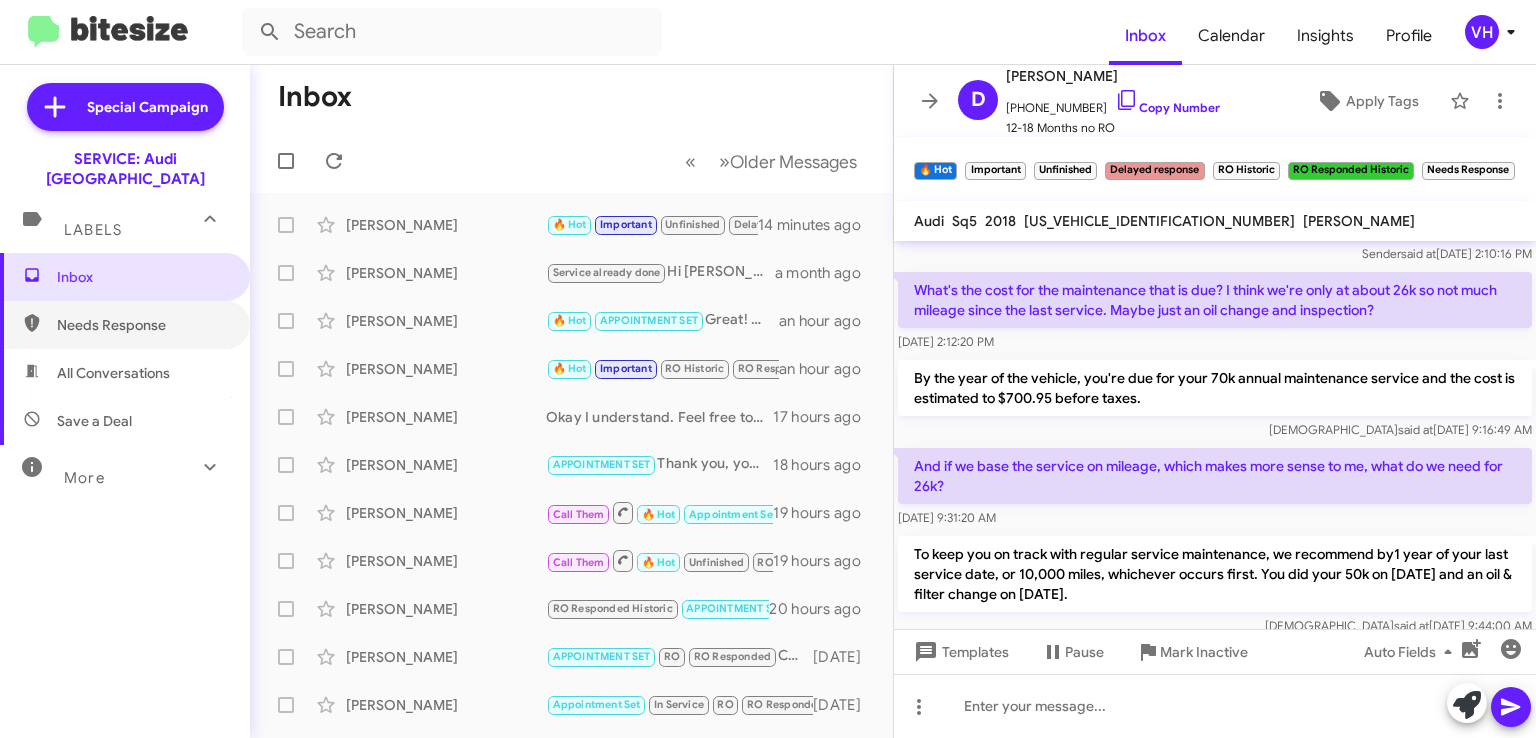 click on "Needs Response" at bounding box center [125, 325] 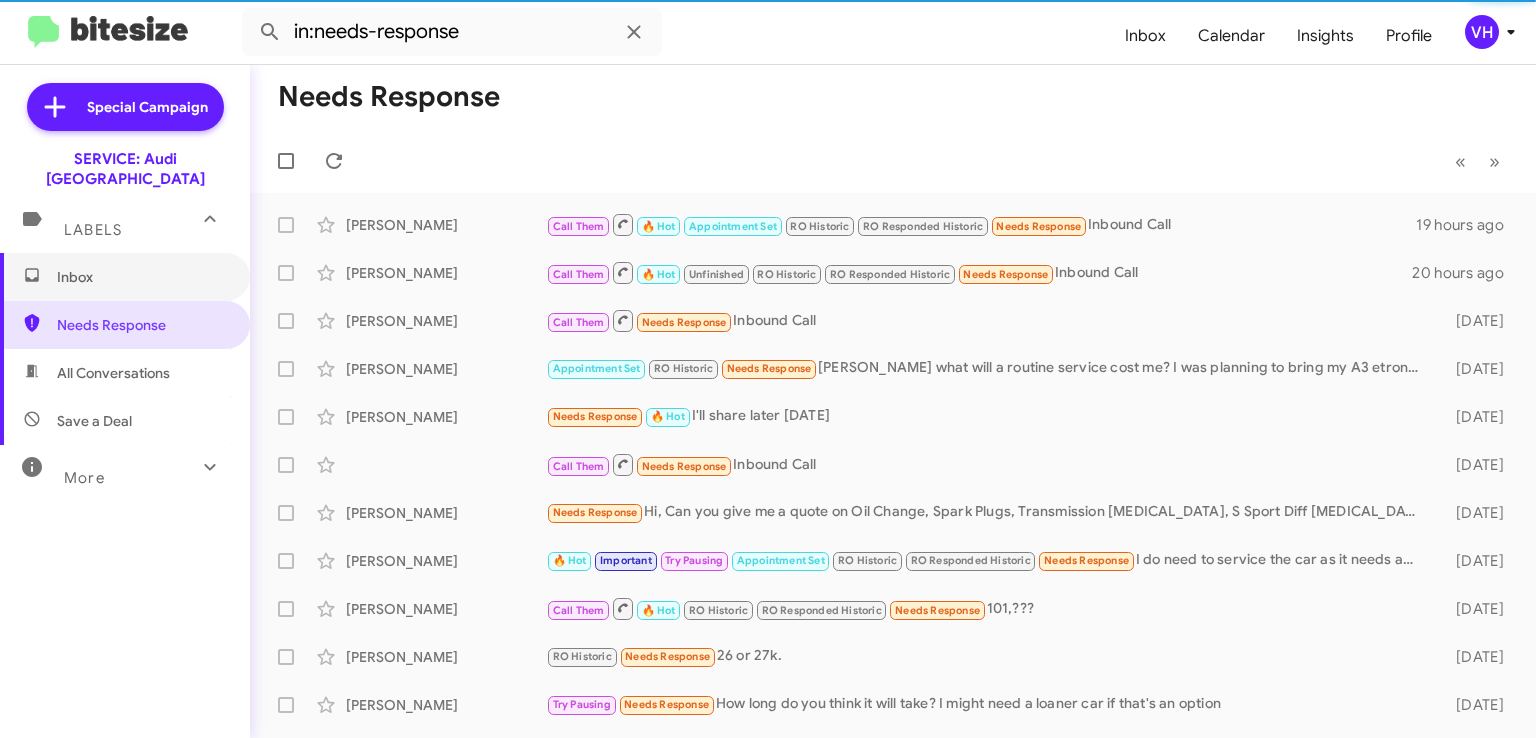 click on "Inbox" at bounding box center [142, 277] 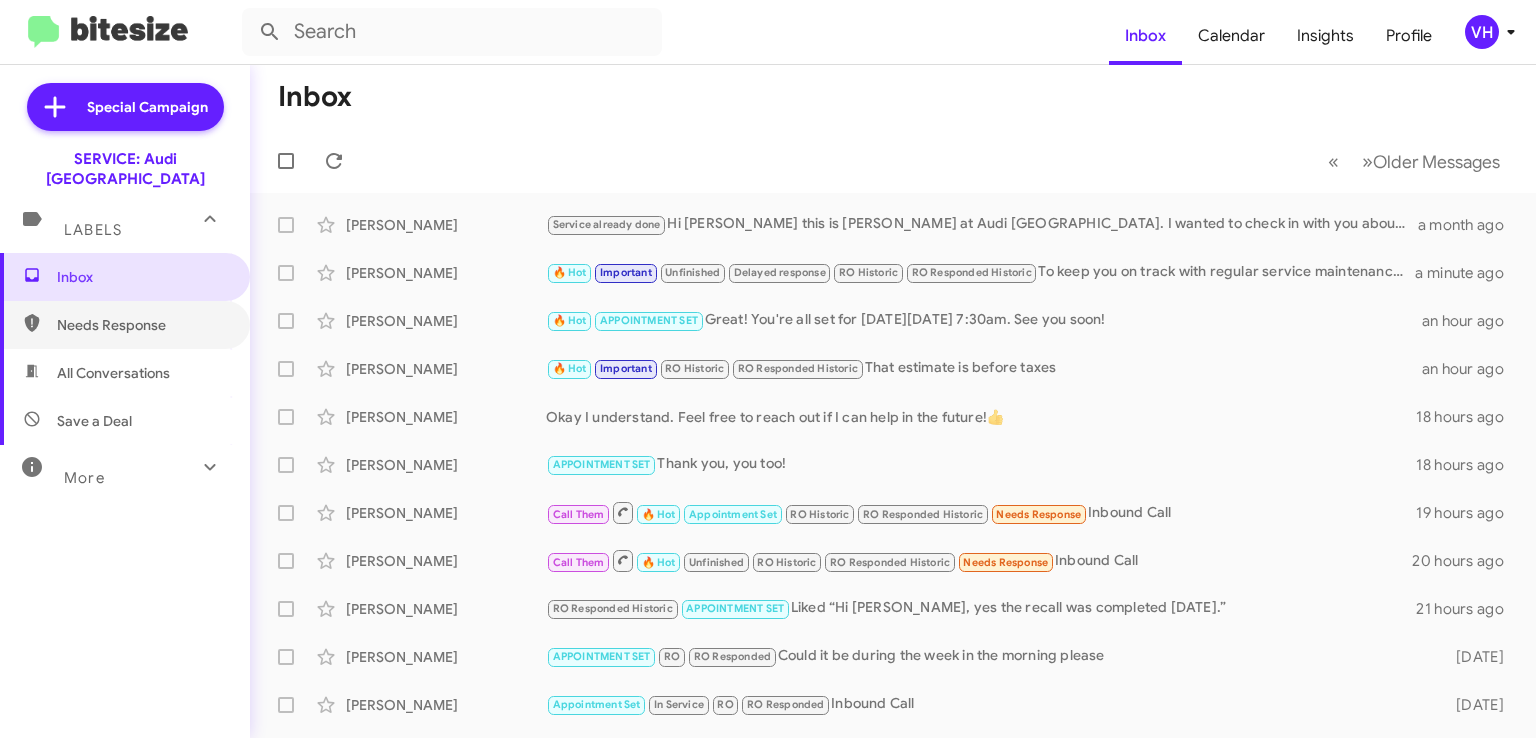 click on "Needs Response" at bounding box center [142, 325] 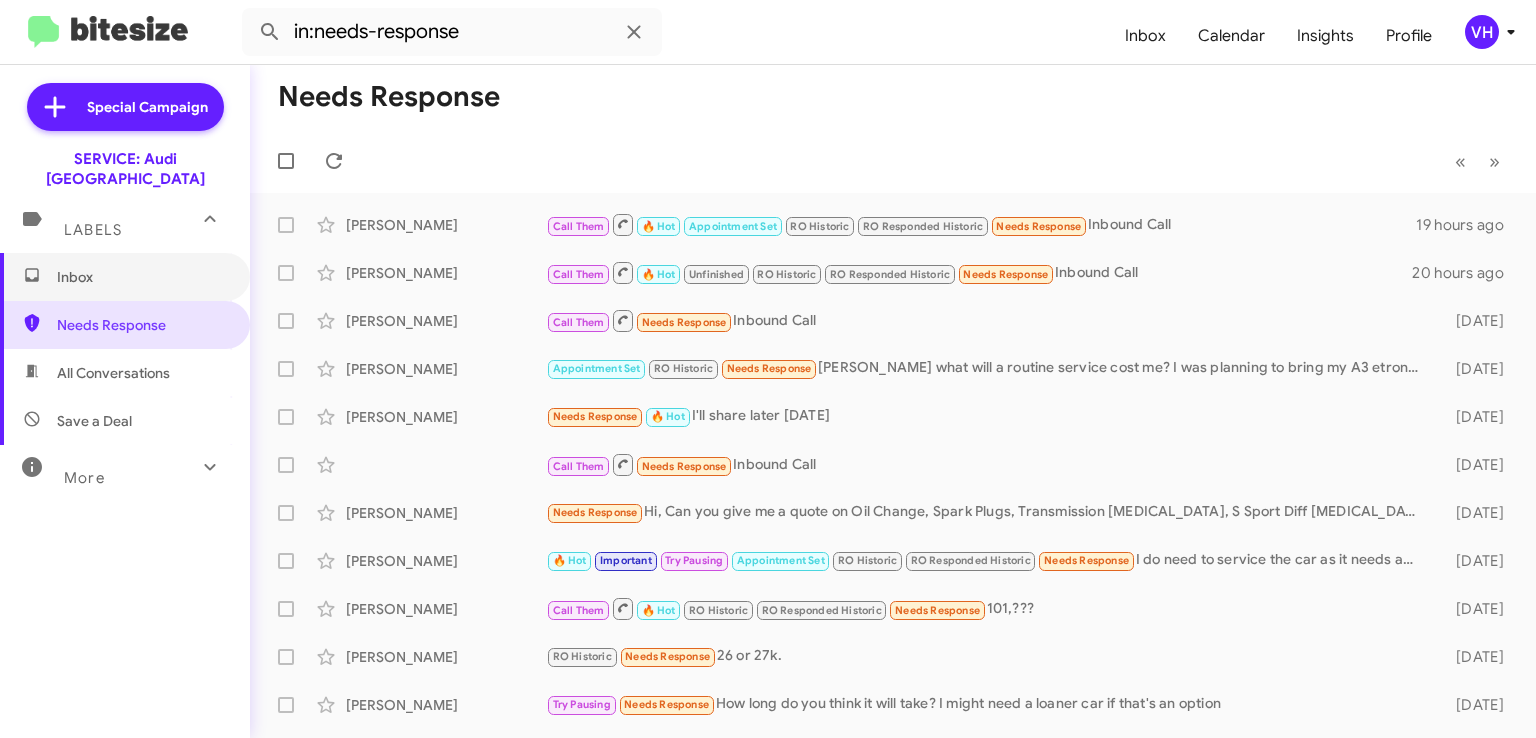 click on "Inbox" at bounding box center [142, 277] 